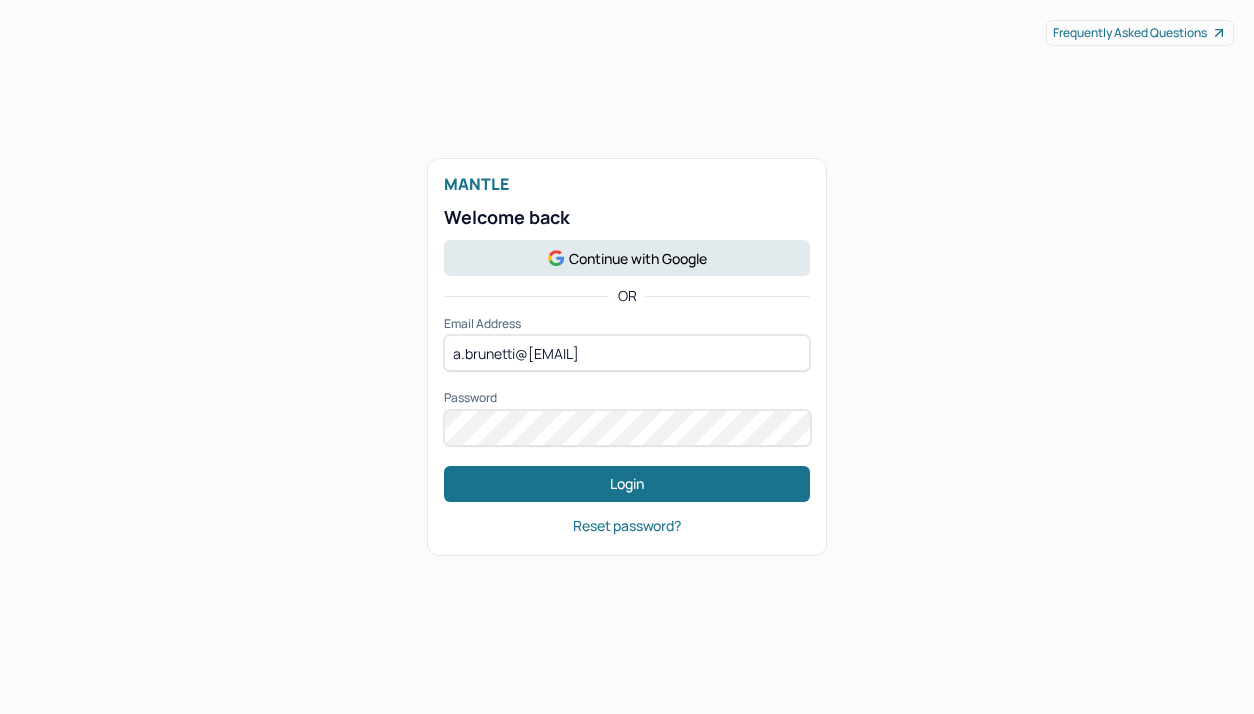 scroll, scrollTop: 0, scrollLeft: 0, axis: both 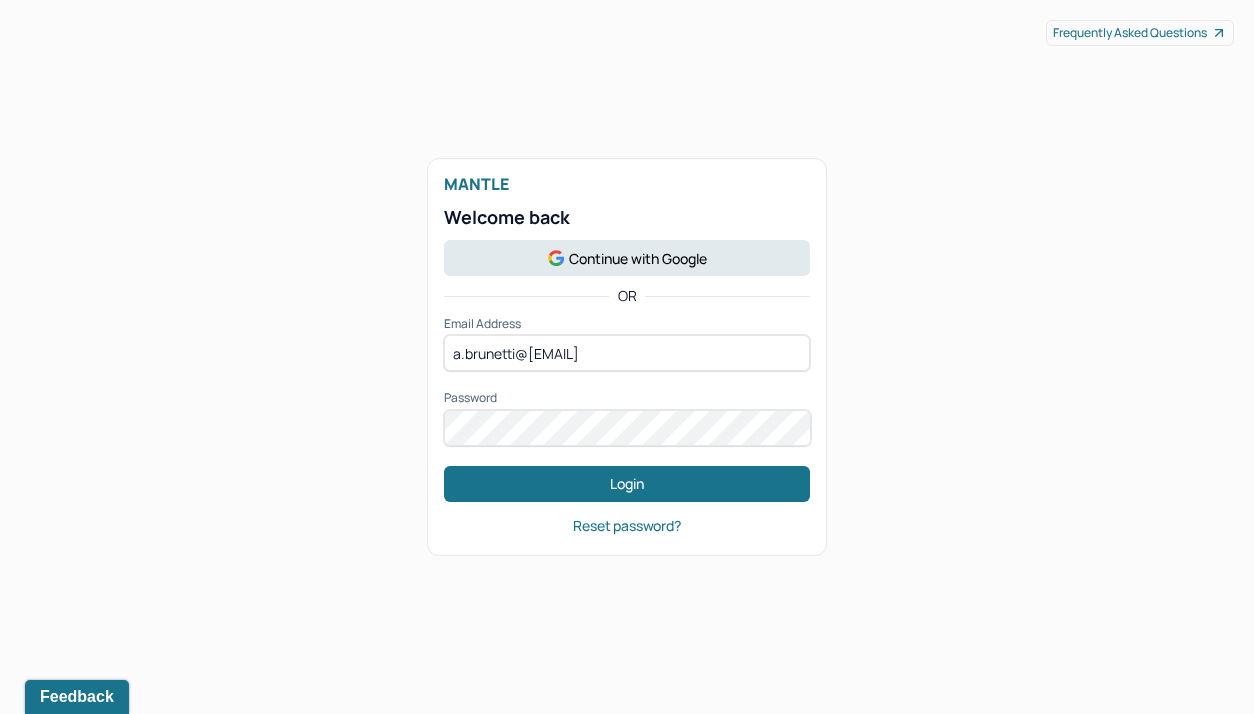 click on "Mantle Welcome back Continue with Google OR Email Address a.brunetti@humantold.com Password Login" at bounding box center [627, 338] 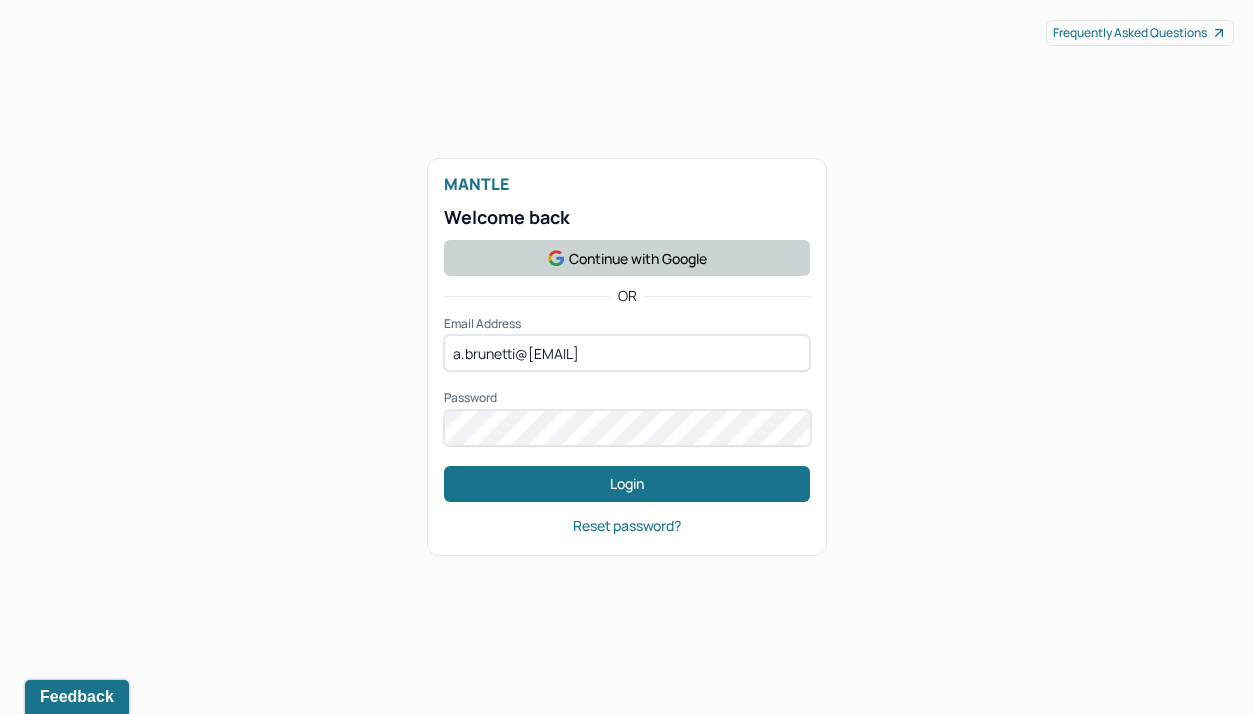 click on "Continue with Google" at bounding box center [627, 258] 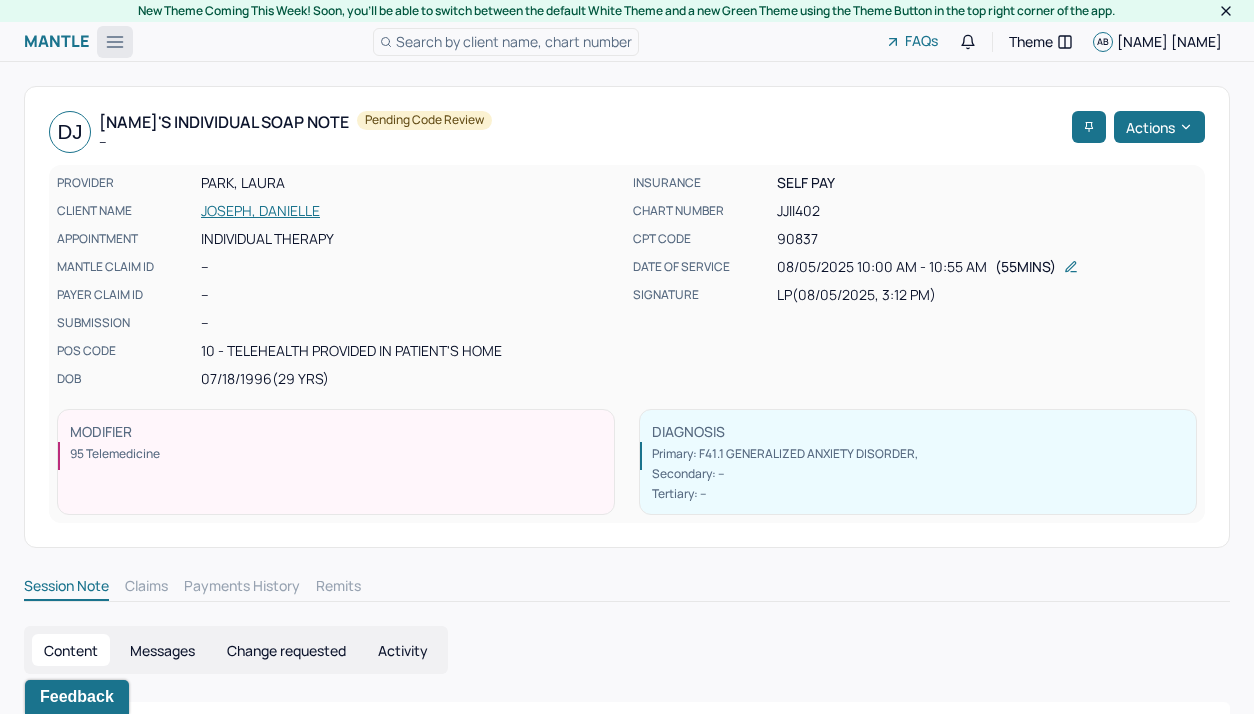 click 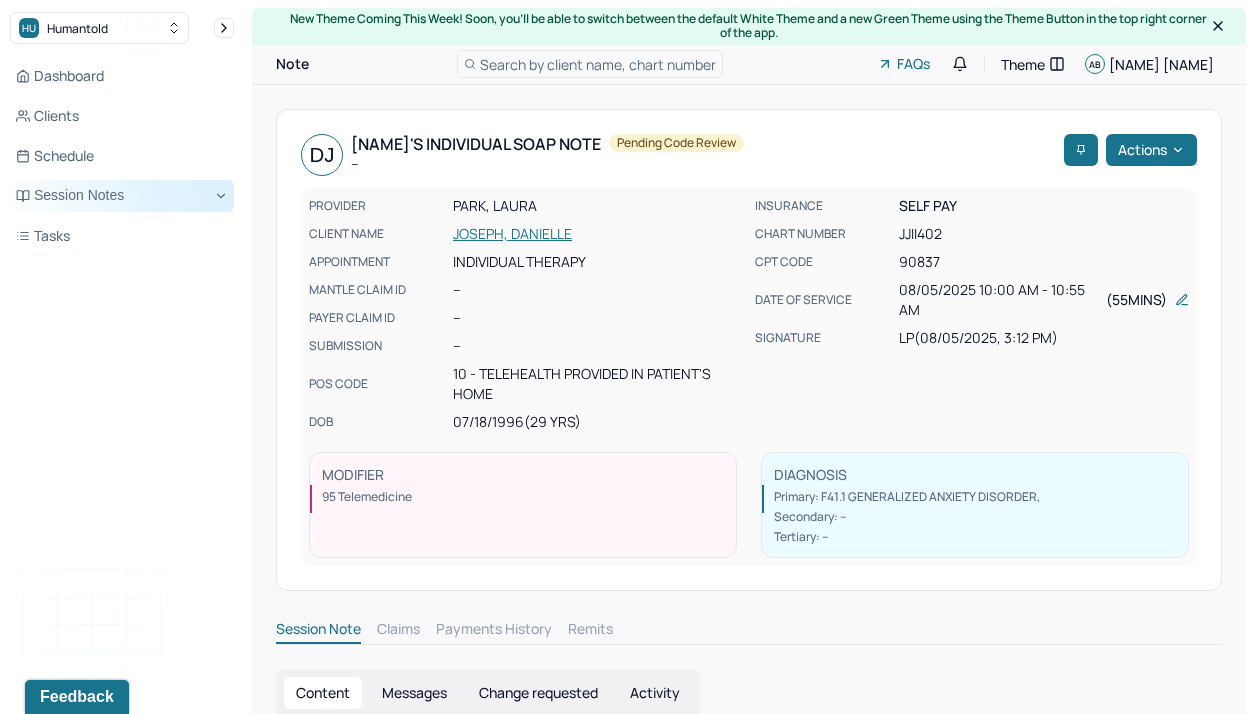 click on "Session Notes" at bounding box center [122, 196] 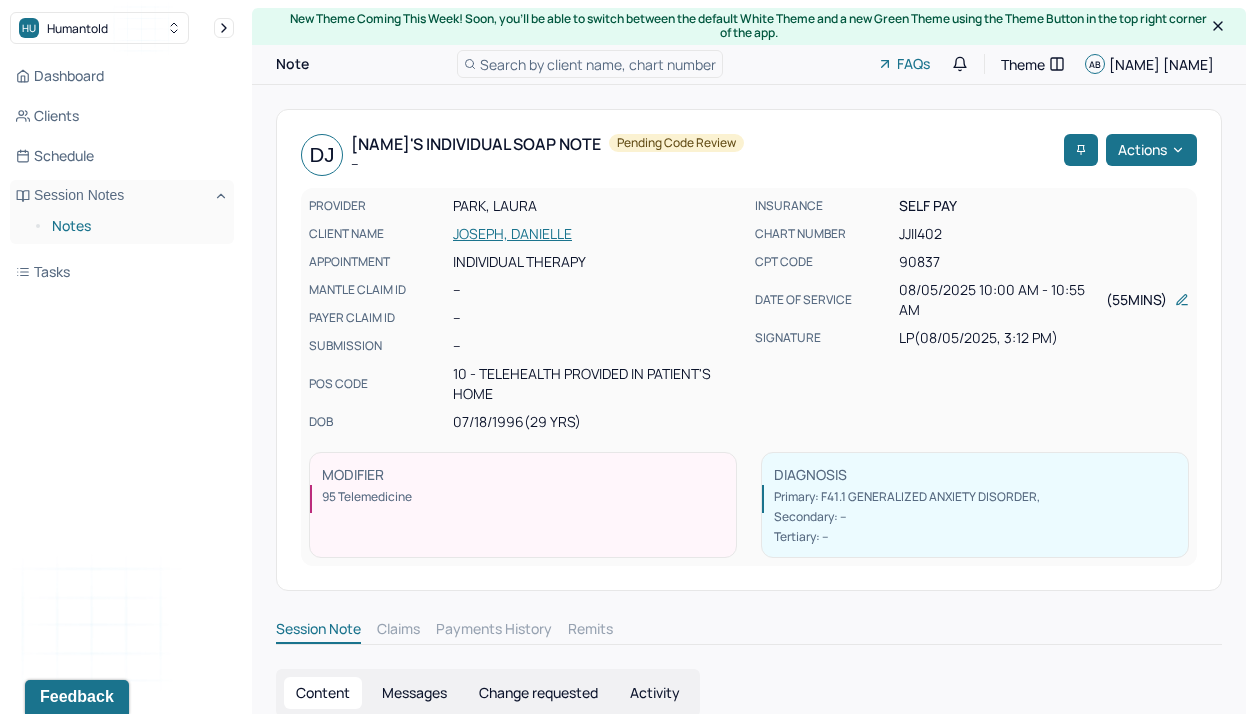 click on "Notes" at bounding box center (135, 226) 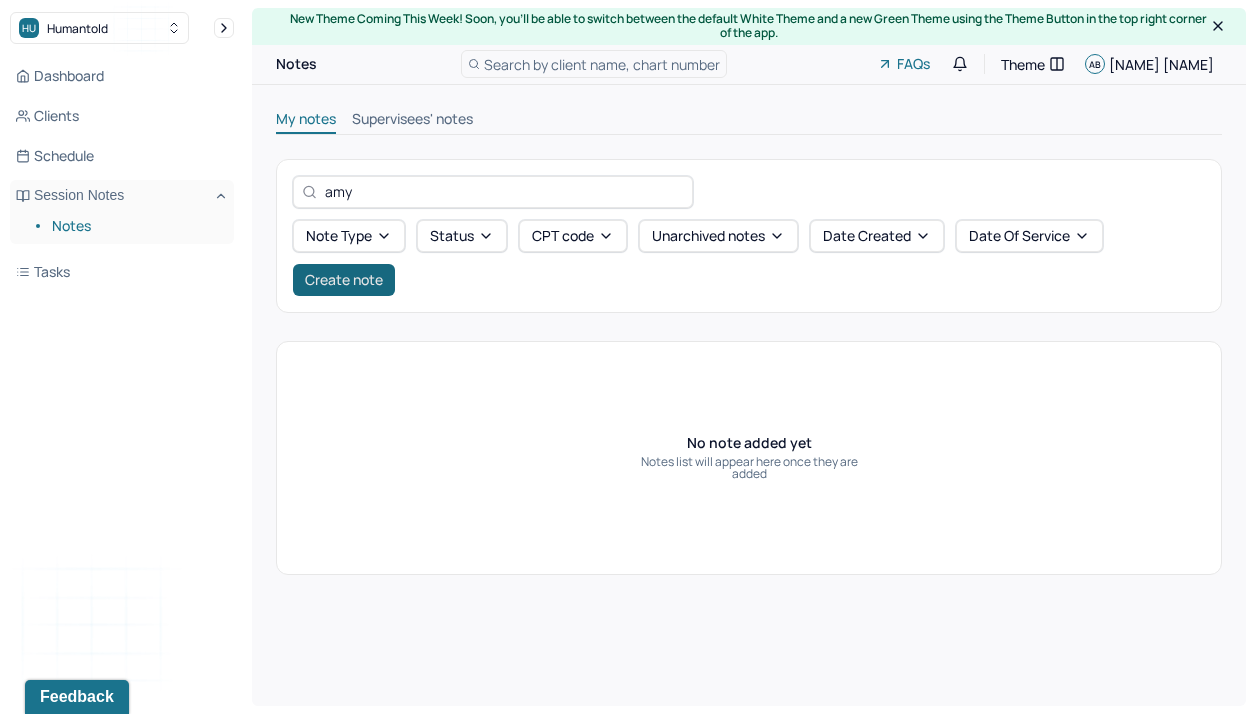 click on "Create note" at bounding box center [344, 280] 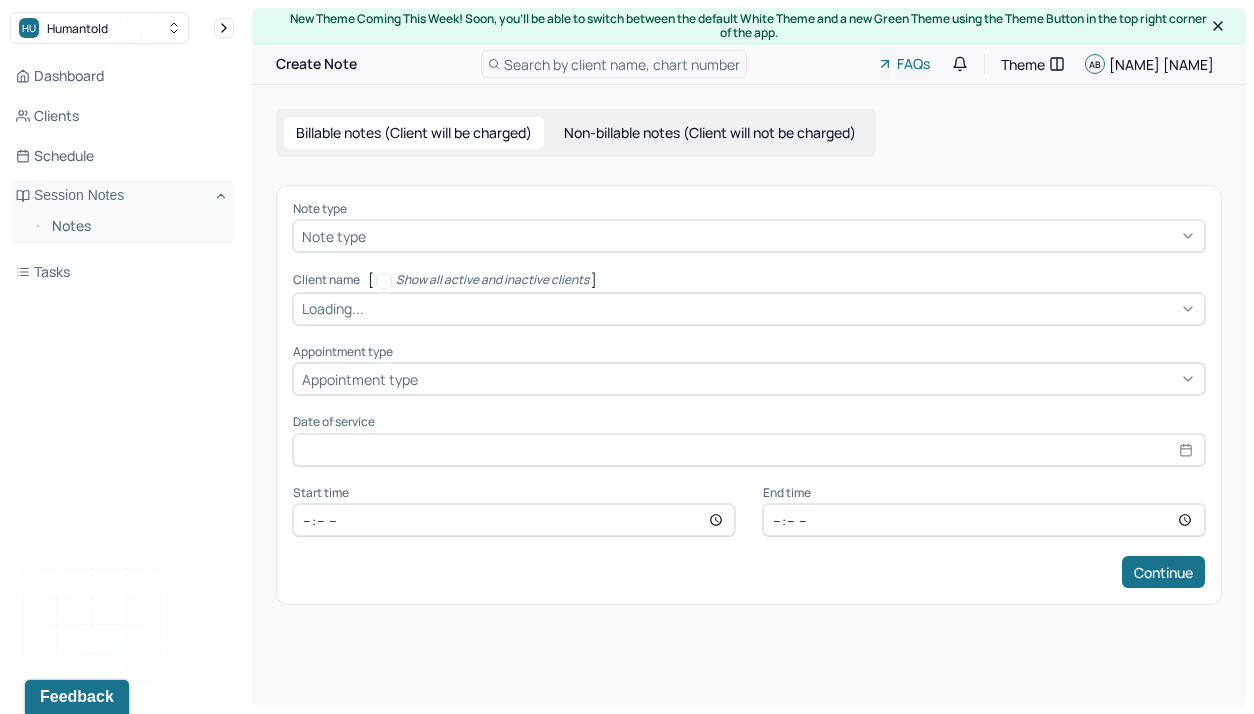 click on "Note type" at bounding box center [334, 236] 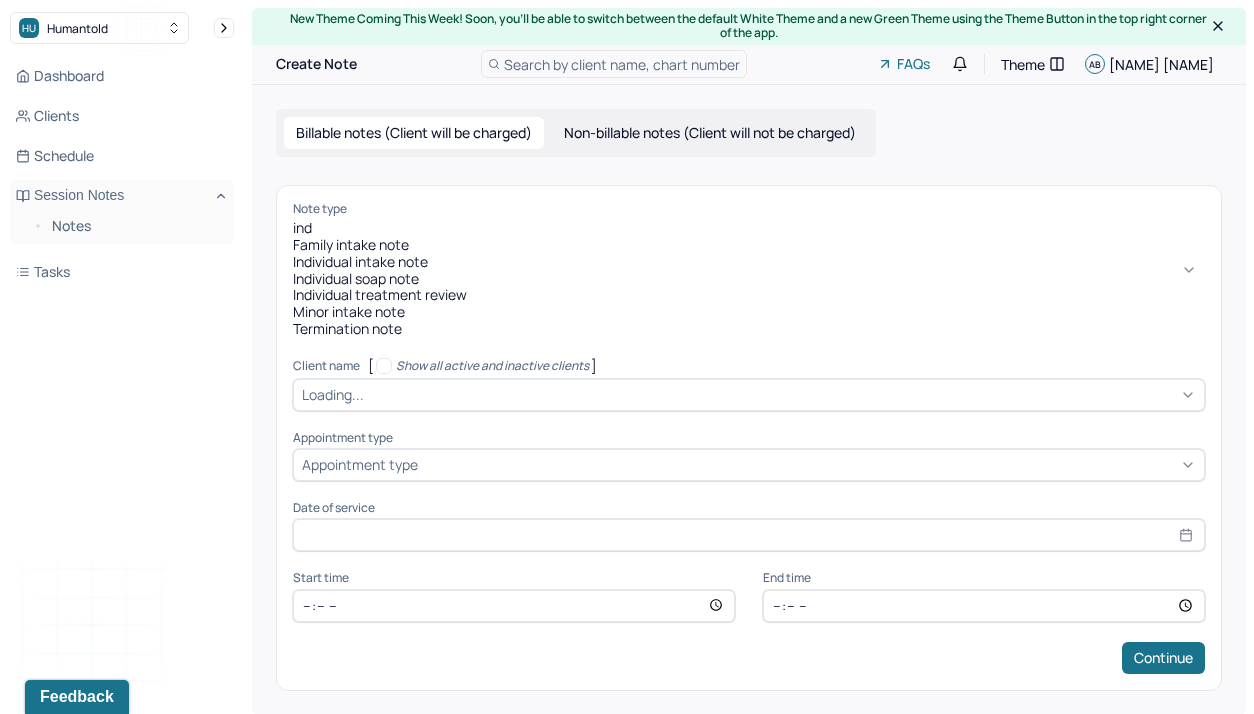 type on "indi" 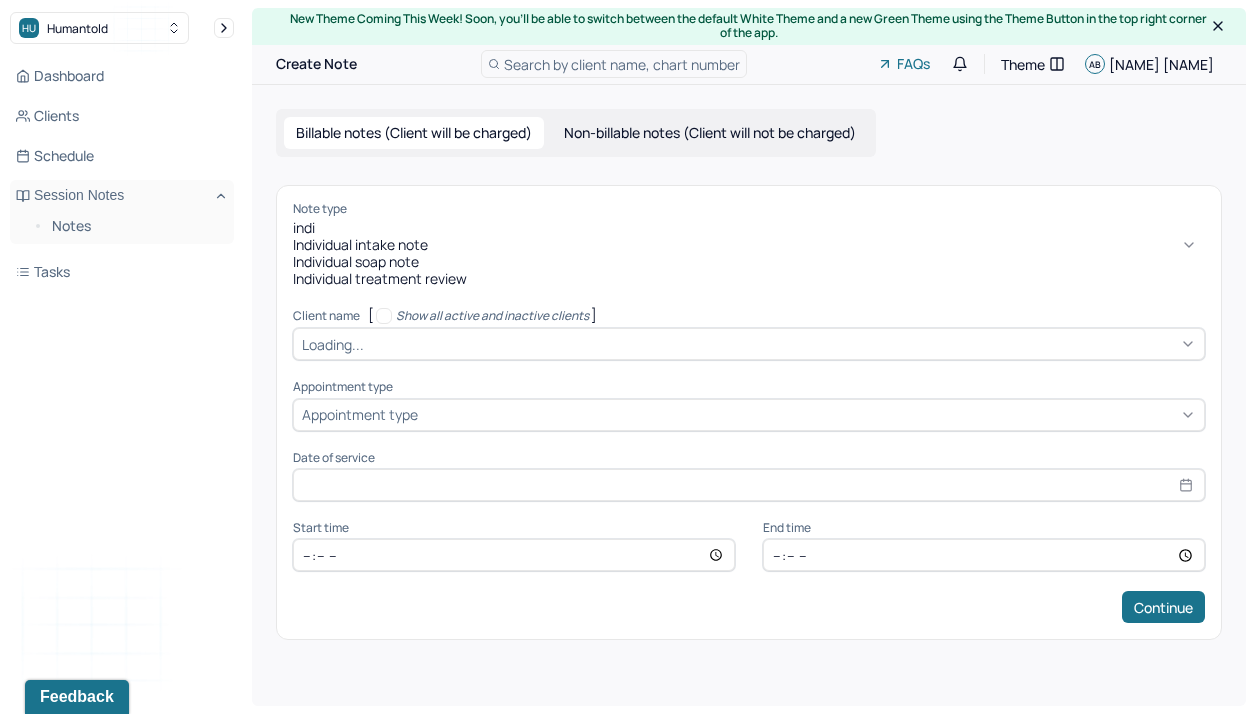 click on "Individual soap note" at bounding box center [749, 262] 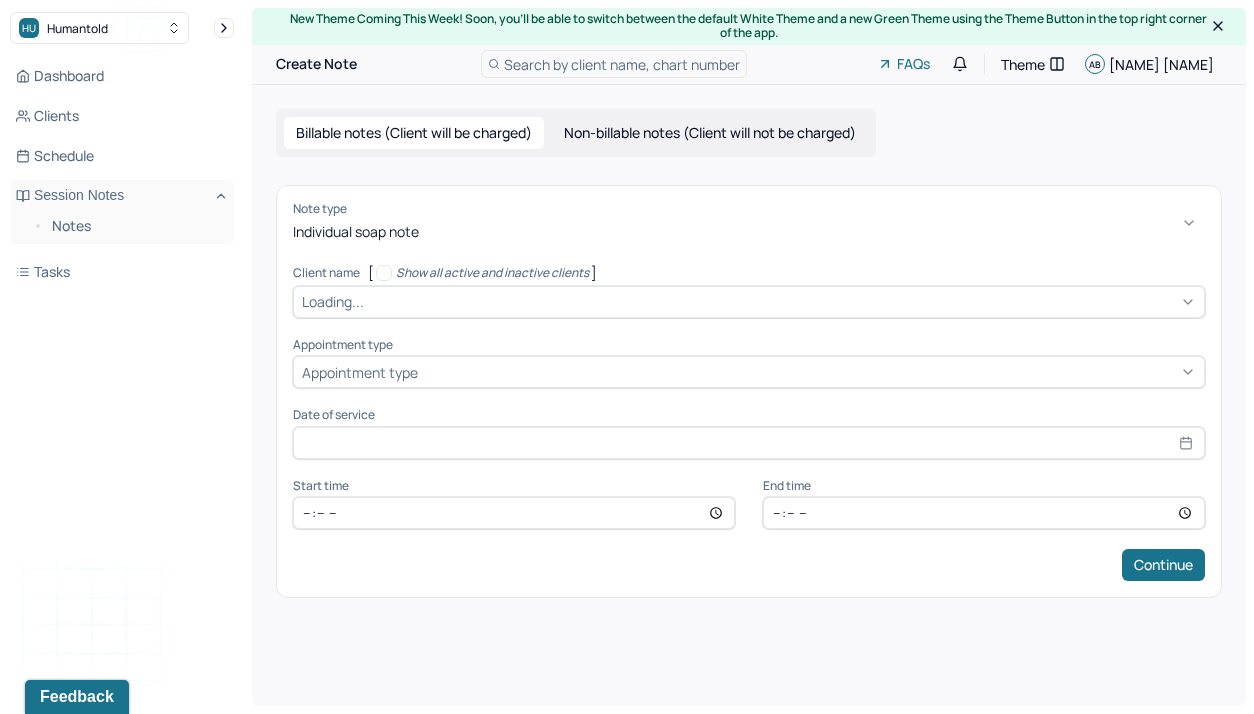 click on "Loading..." at bounding box center [333, 301] 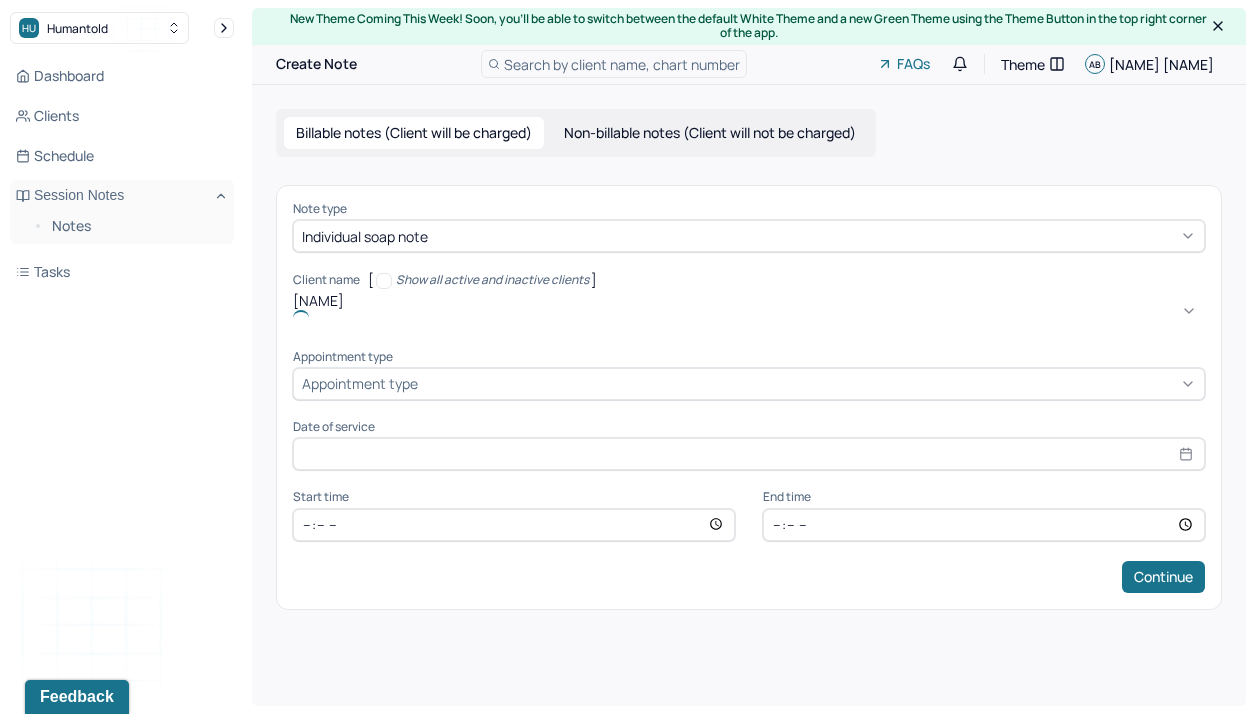 type on "[NAME]" 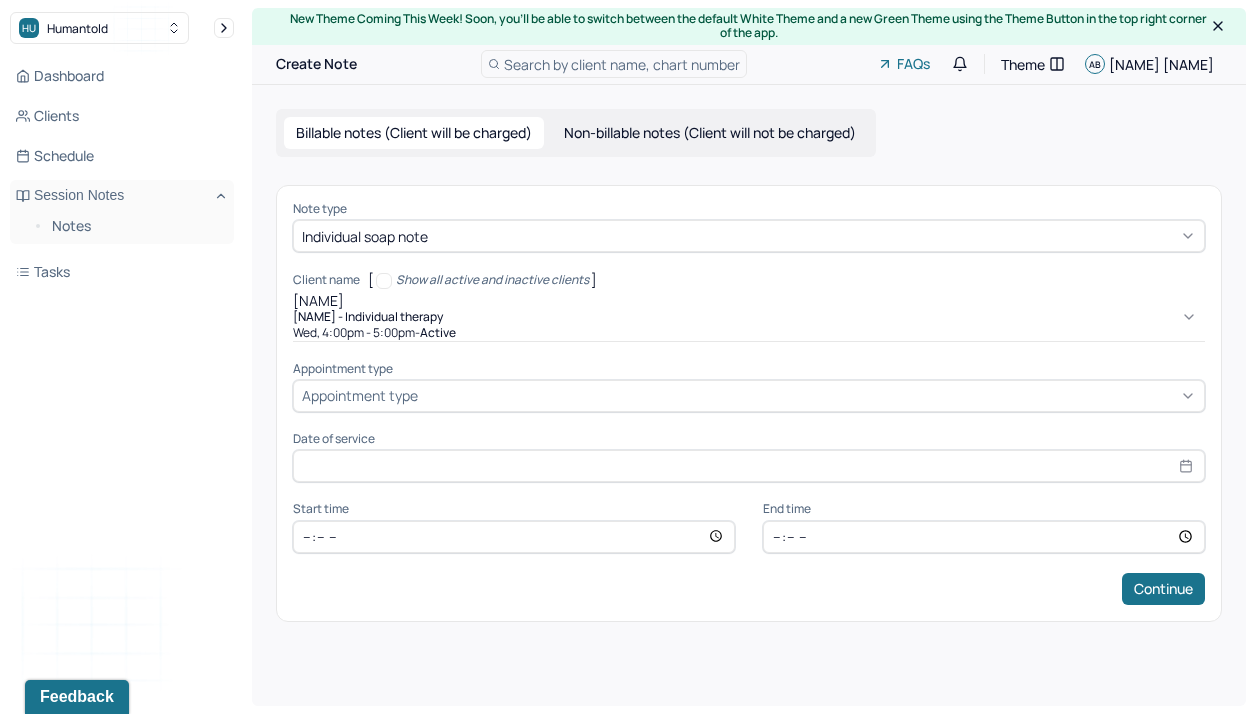 click on "[NAME] - Individual therapy" at bounding box center [368, 317] 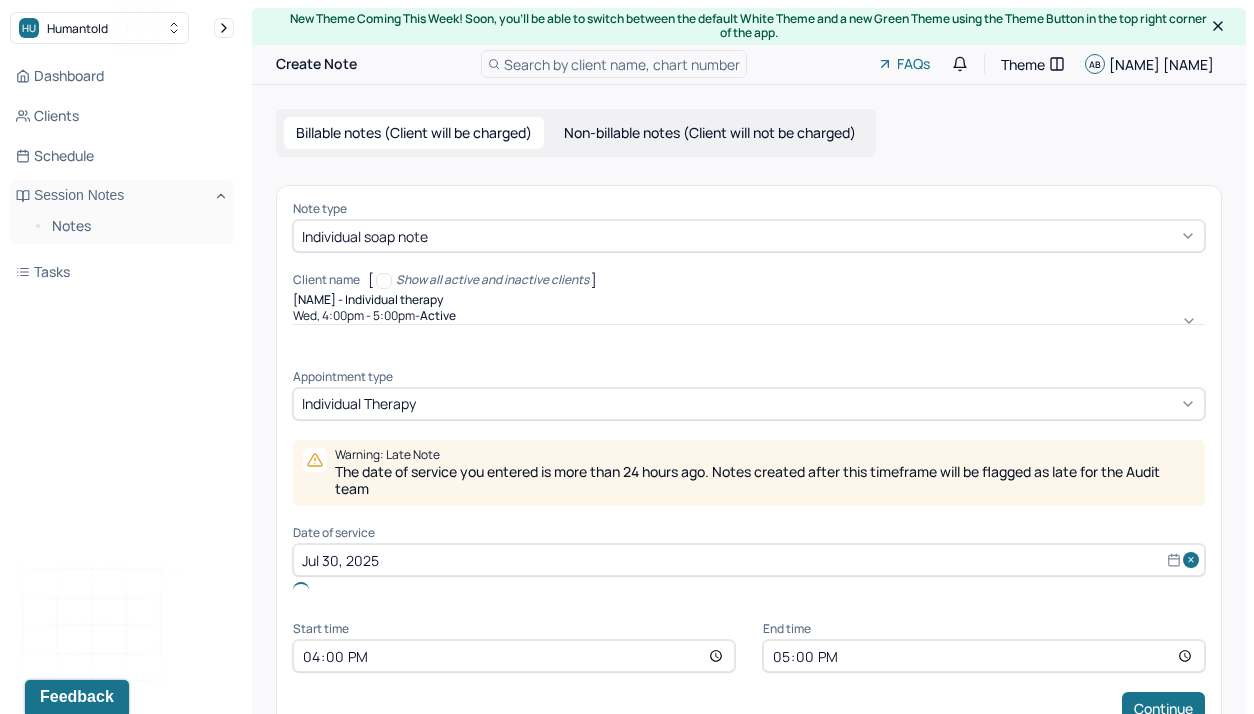 scroll, scrollTop: 41, scrollLeft: 0, axis: vertical 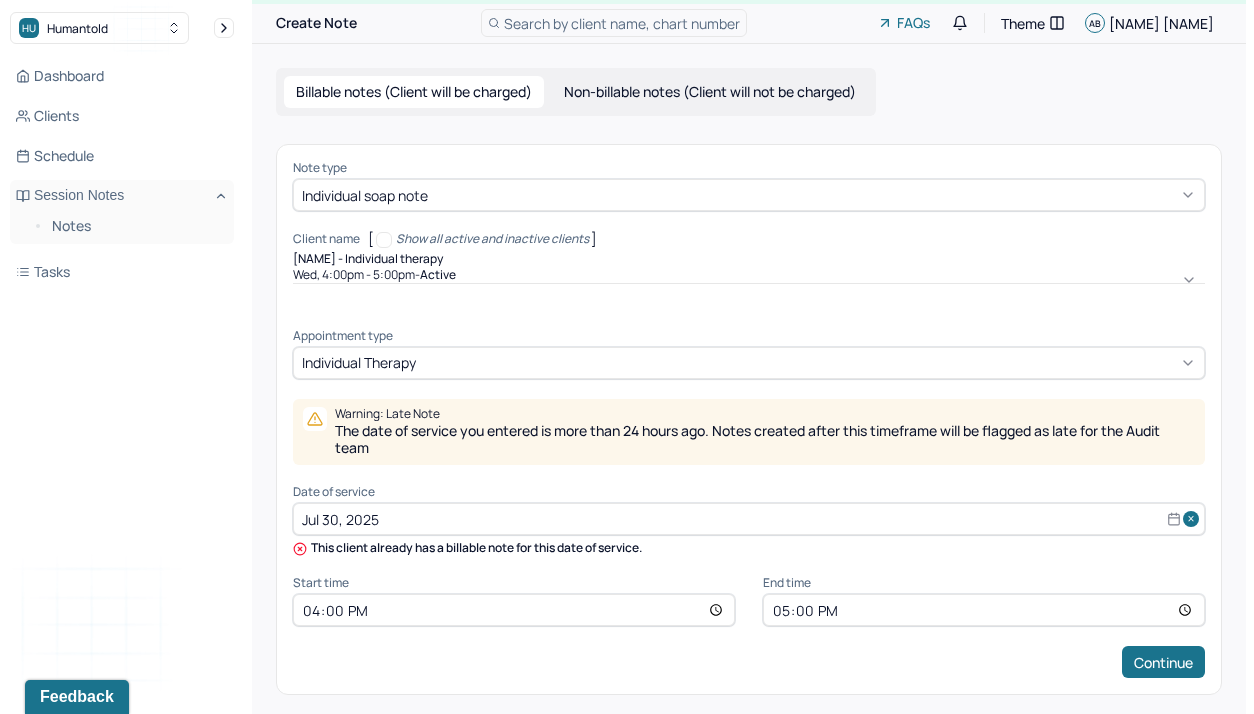 click on "Jul 30, 2025" at bounding box center [749, 519] 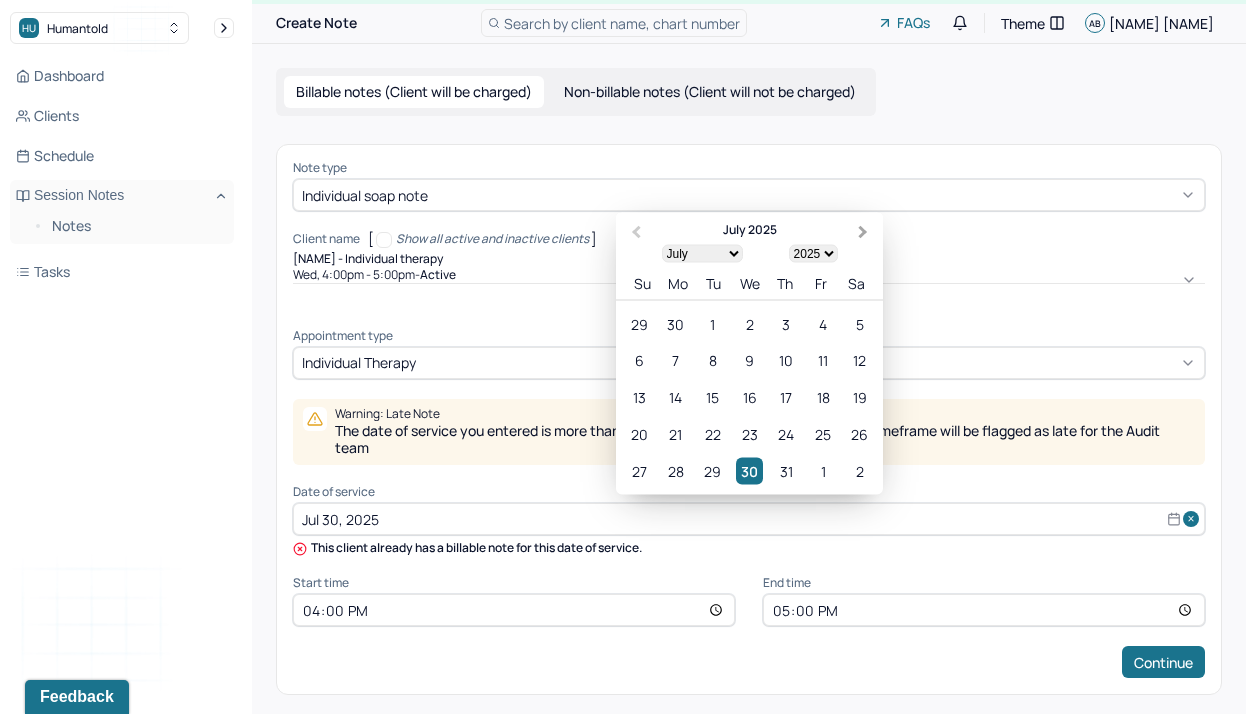 click on "Next Month" at bounding box center [863, 232] 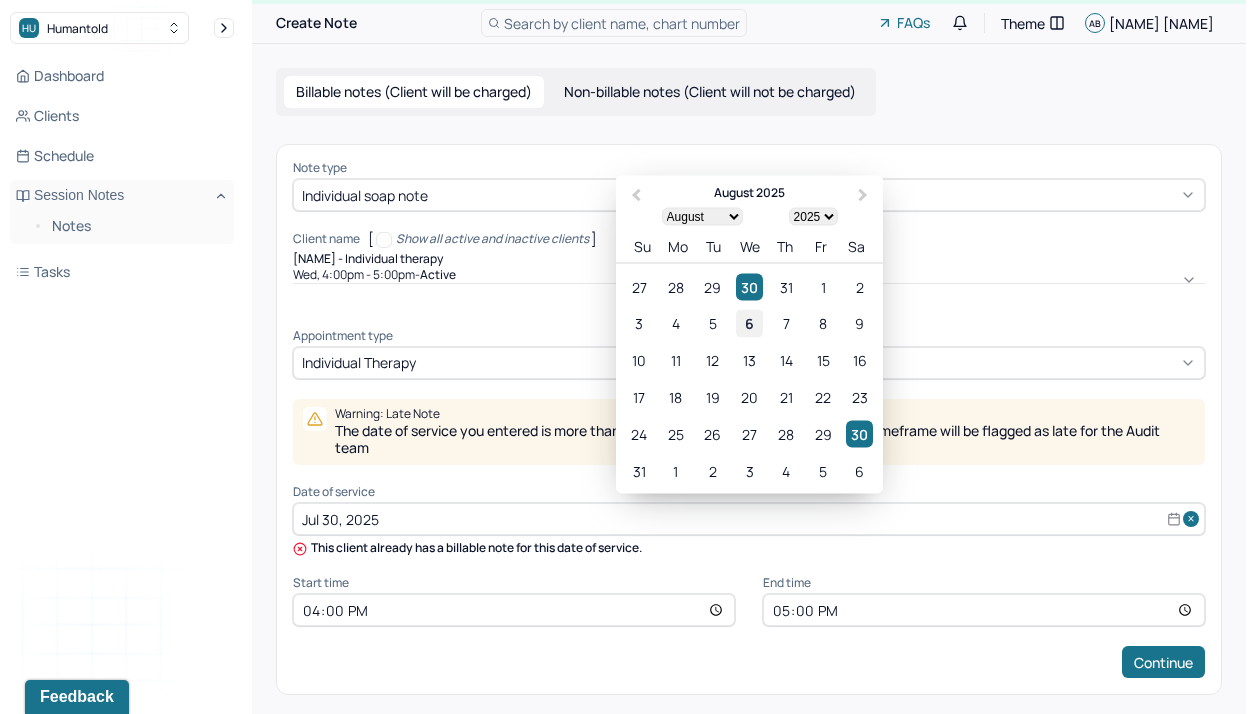 click on "6" at bounding box center (749, 323) 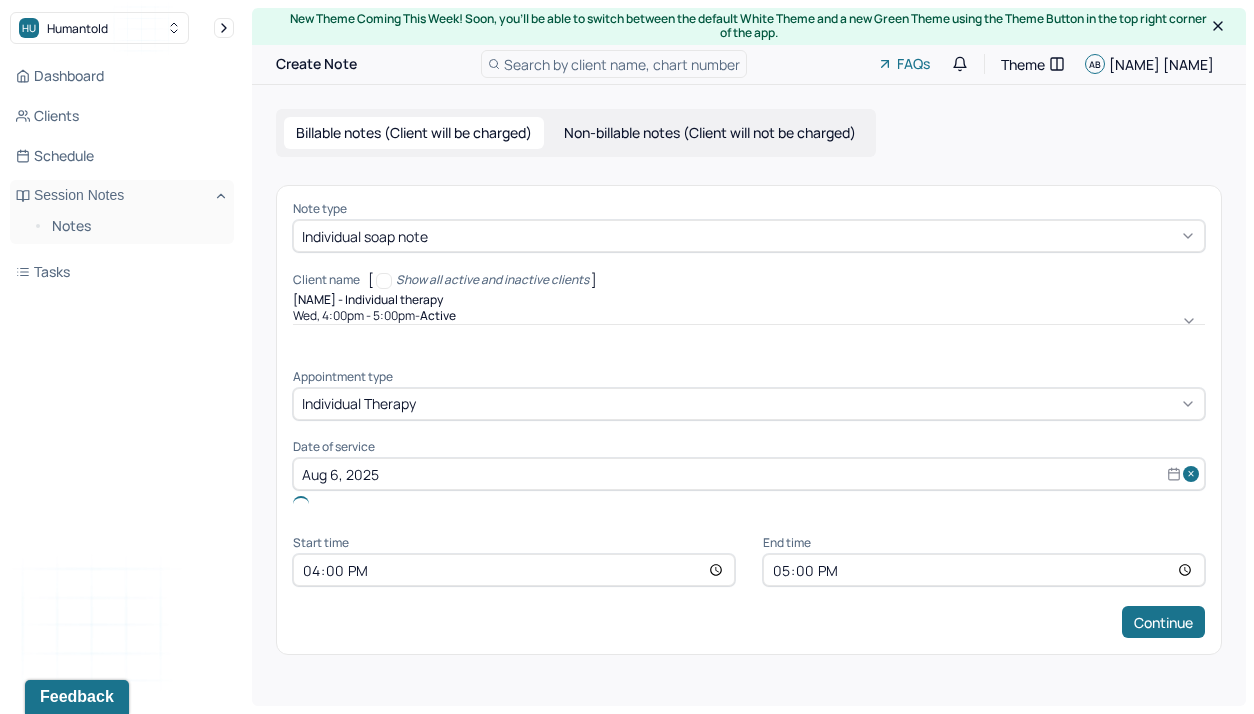 scroll, scrollTop: 0, scrollLeft: 0, axis: both 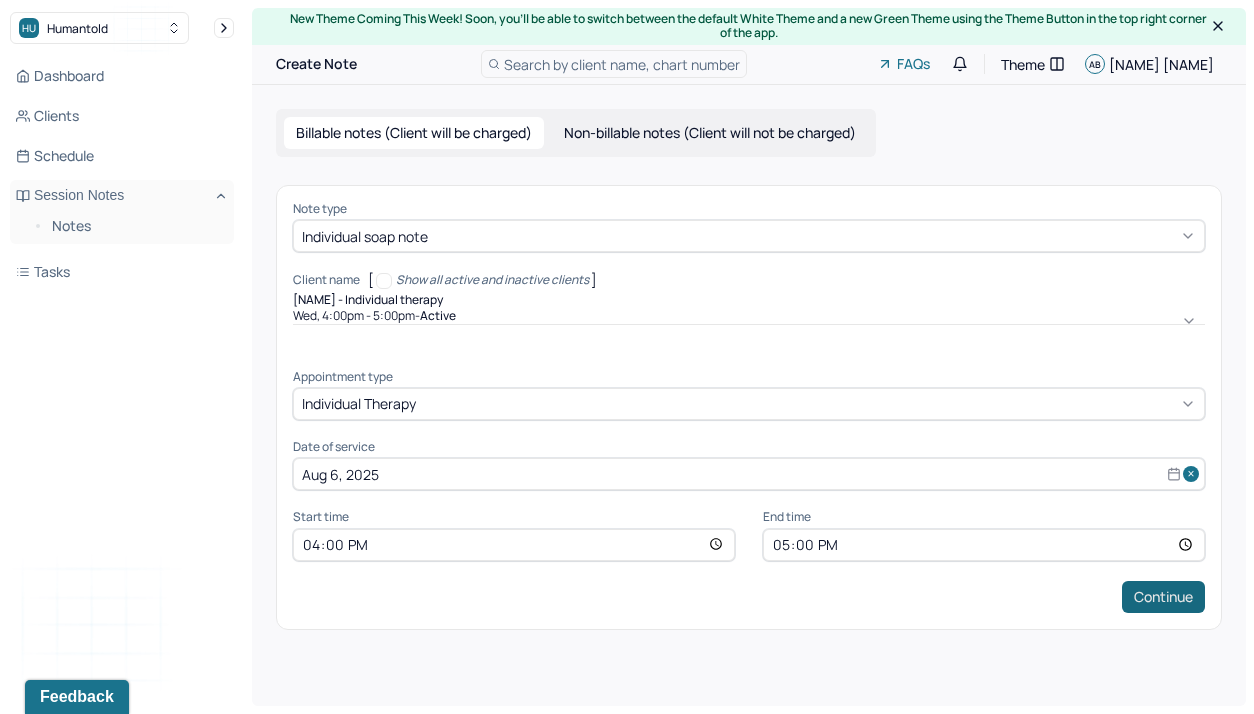 click on "Continue" at bounding box center (1163, 597) 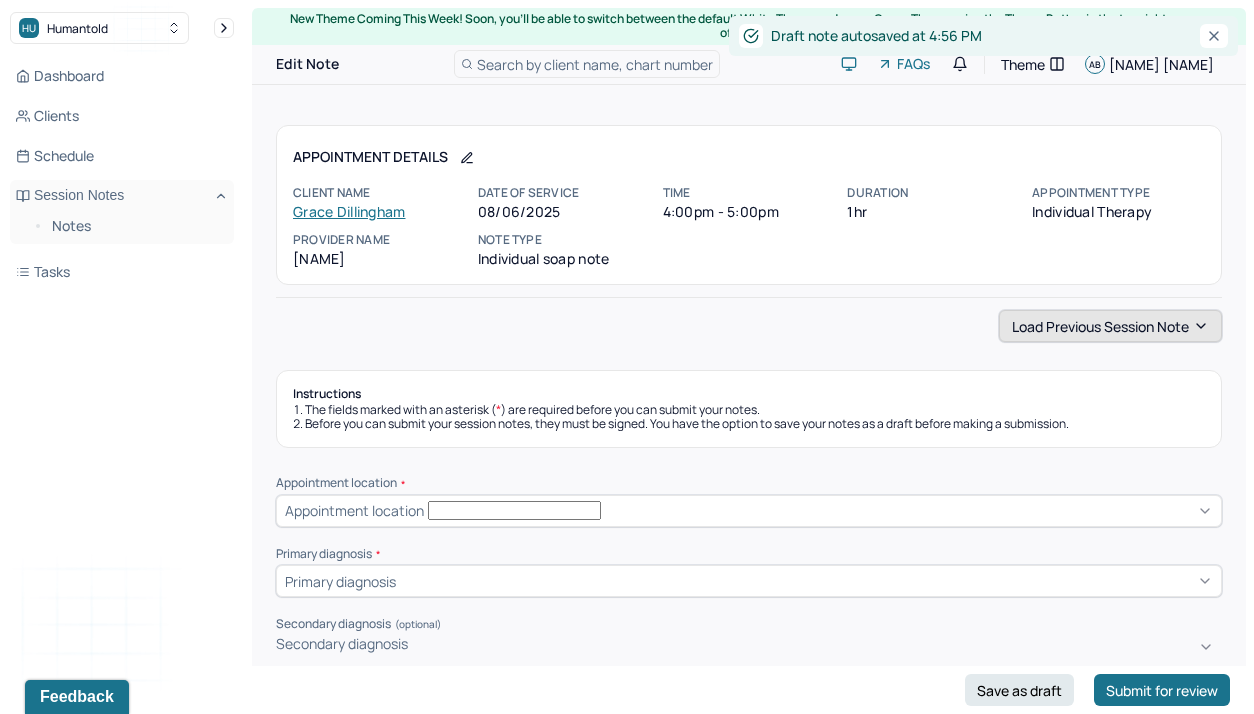 click on "Load previous session note" at bounding box center [1110, 326] 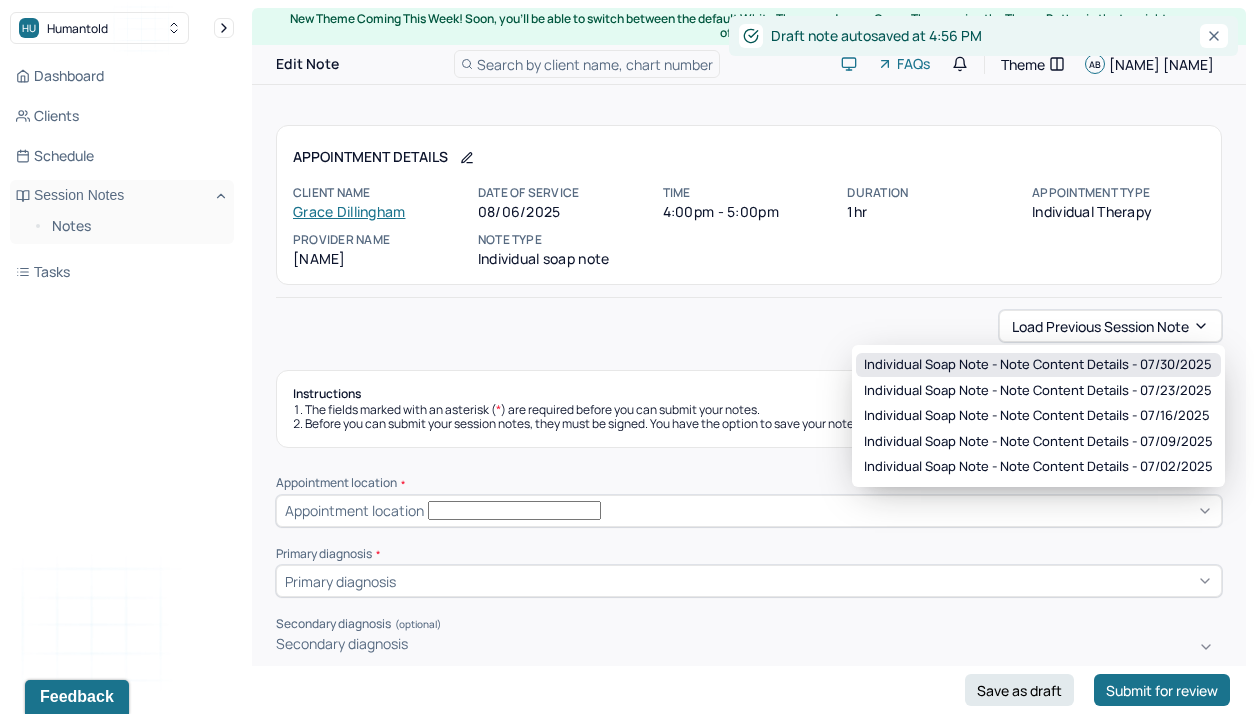 click on "Individual soap note   - Note content Details -   07/30/2025" at bounding box center (1038, 365) 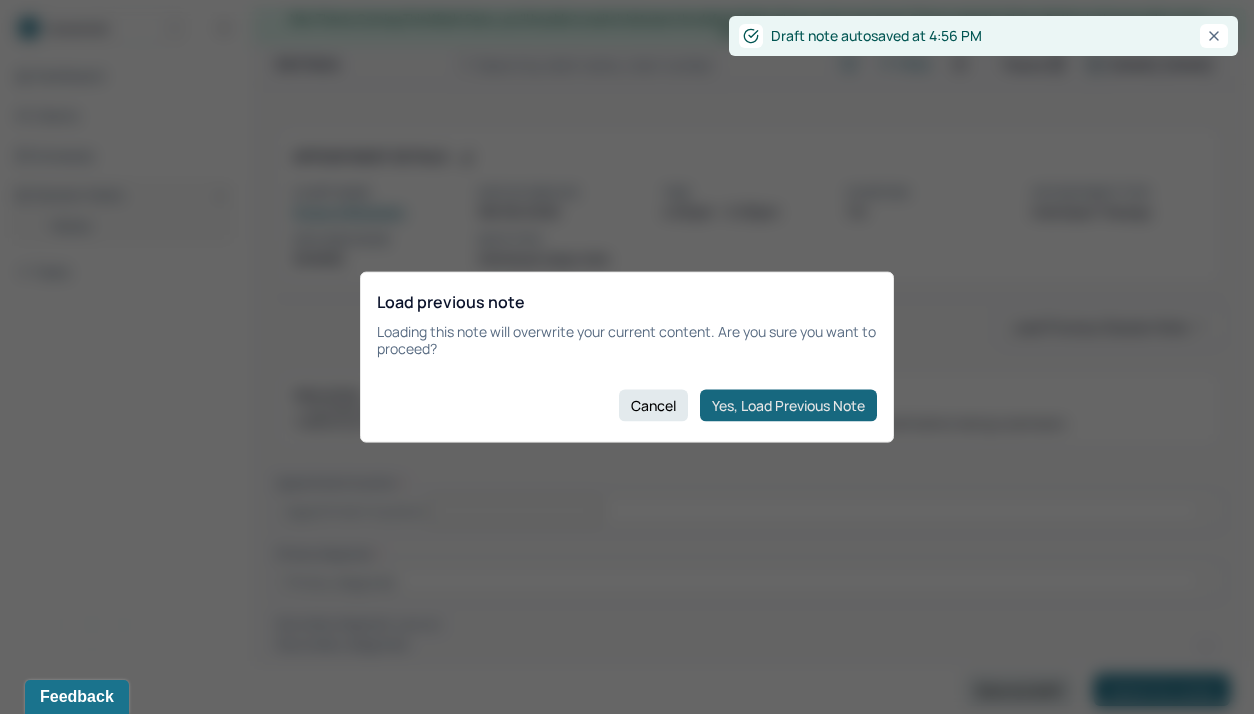 click on "Yes, Load Previous Note" at bounding box center [788, 405] 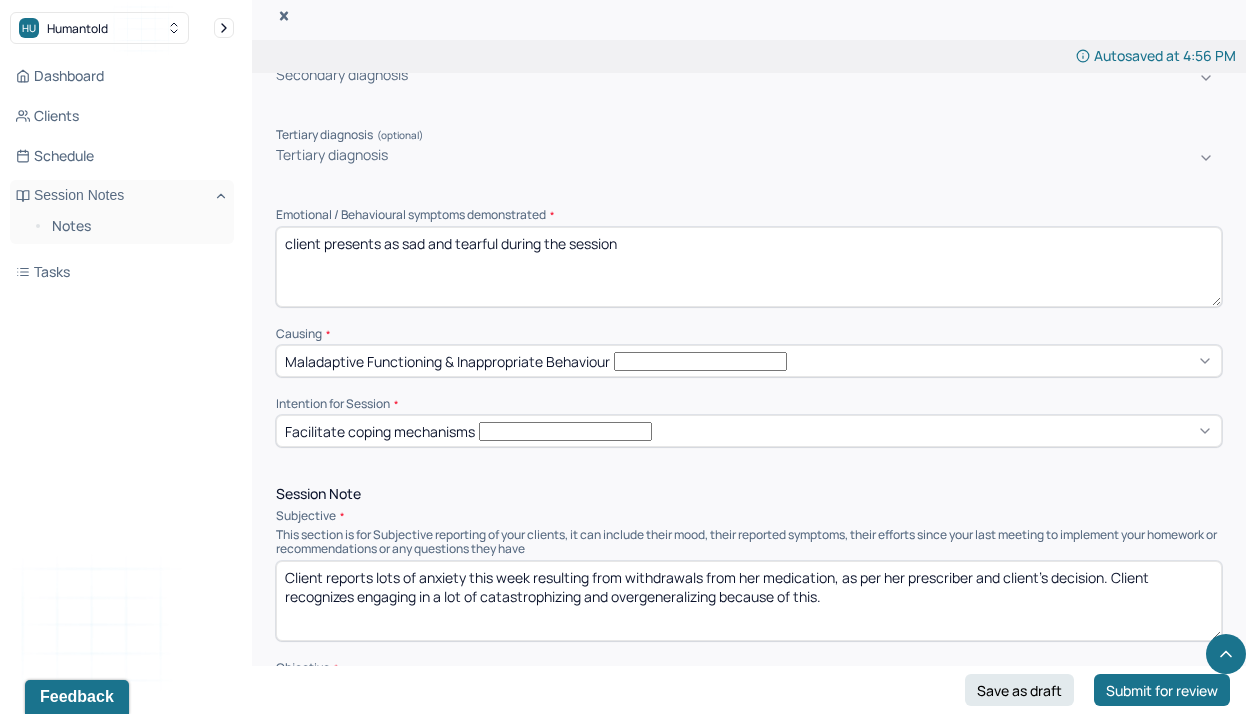 scroll, scrollTop: 847, scrollLeft: 0, axis: vertical 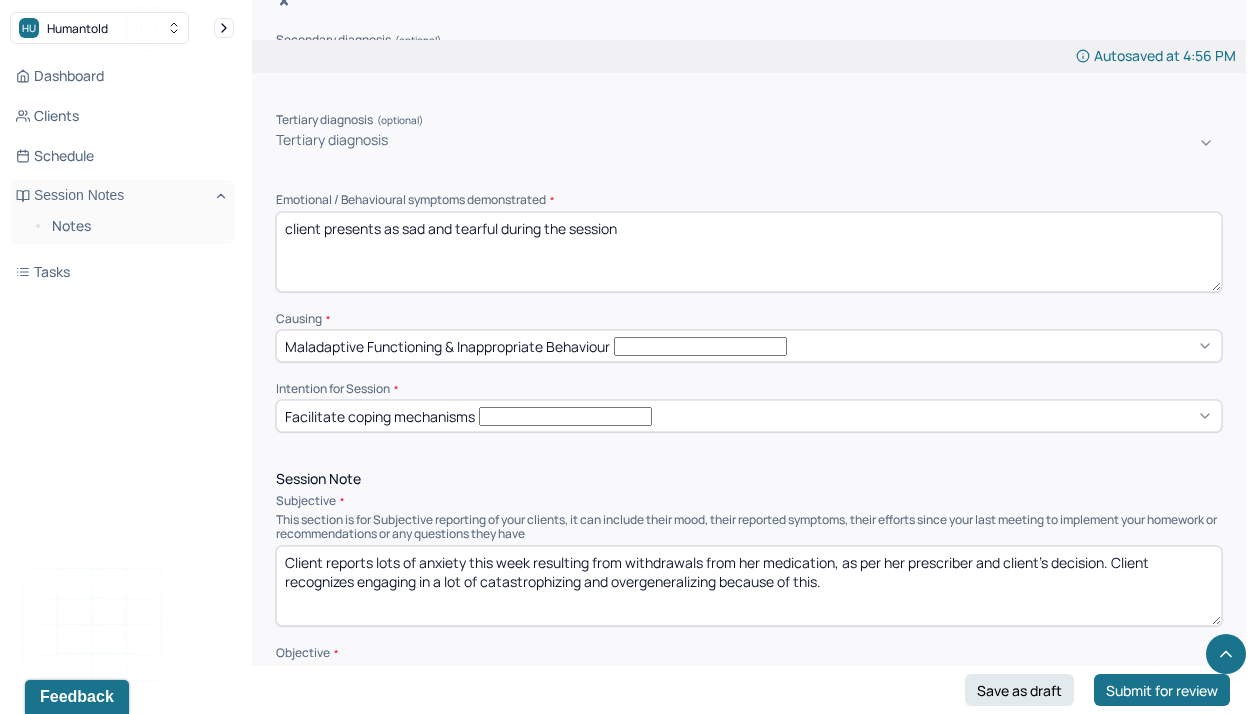 drag, startPoint x: 651, startPoint y: 170, endPoint x: 390, endPoint y: 165, distance: 261.04788 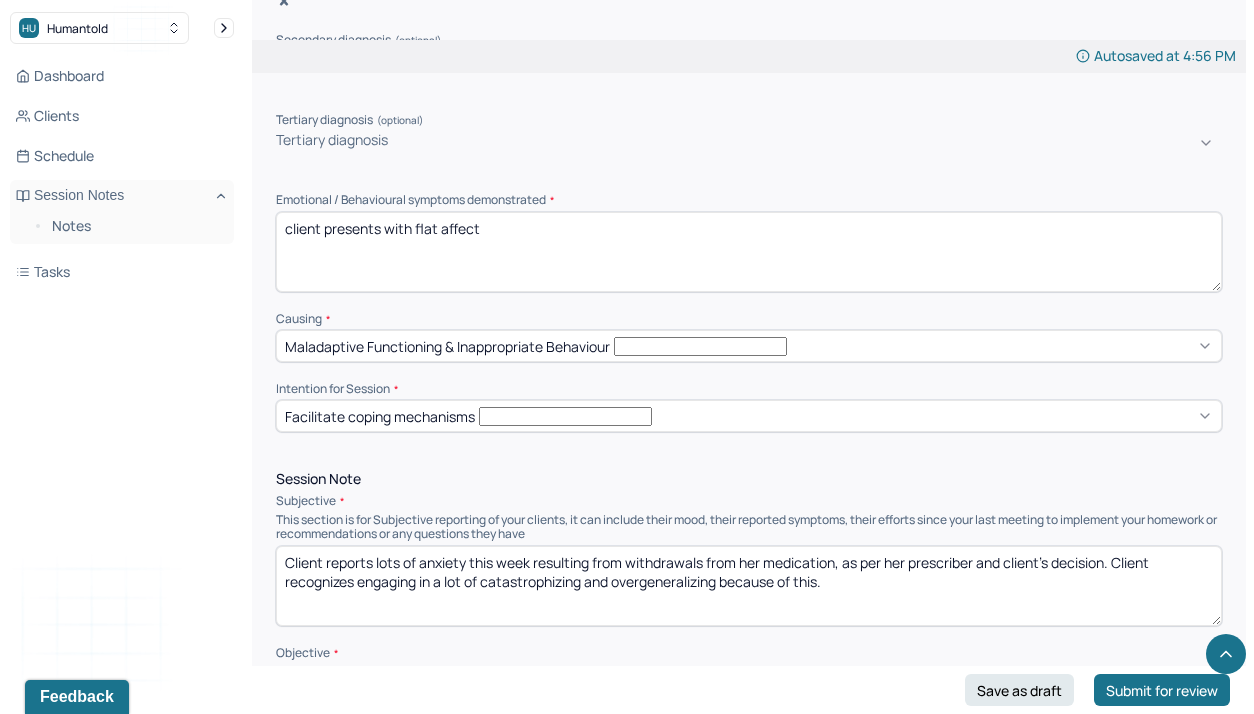 click on "client presents withb flat affect" at bounding box center [749, 252] 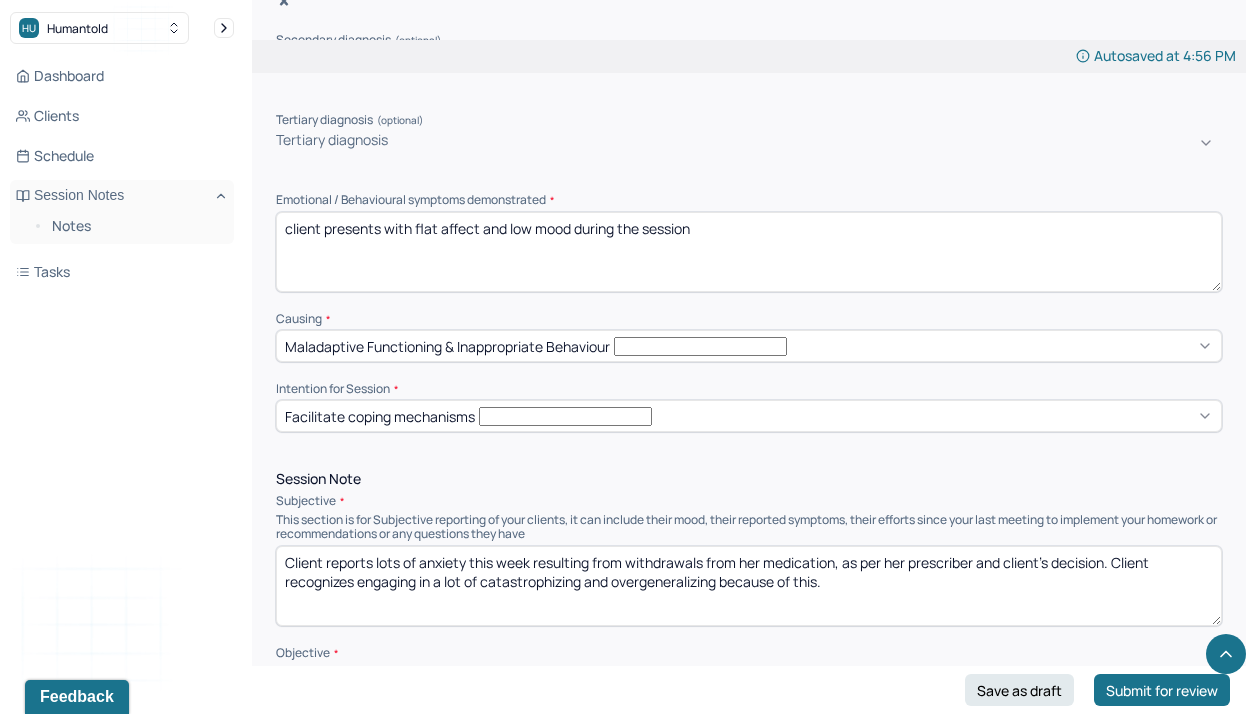 scroll, scrollTop: 988, scrollLeft: 0, axis: vertical 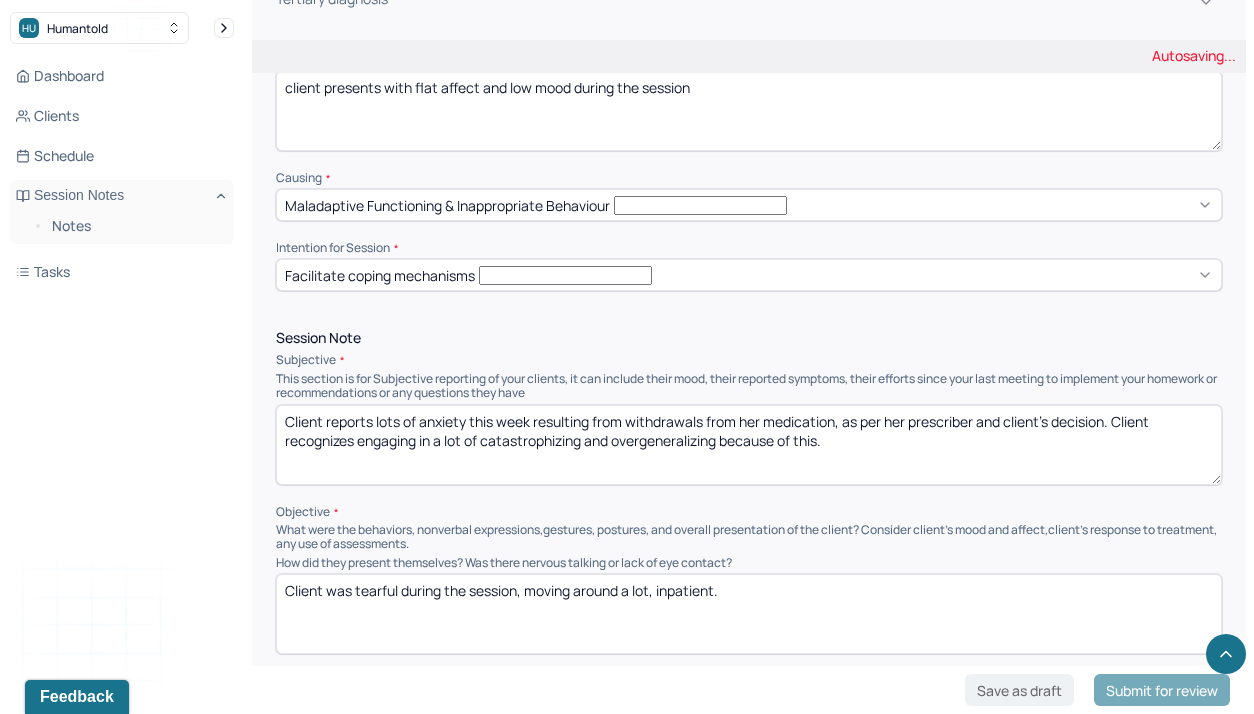 type on "client presents with flat affect and low mood during the session" 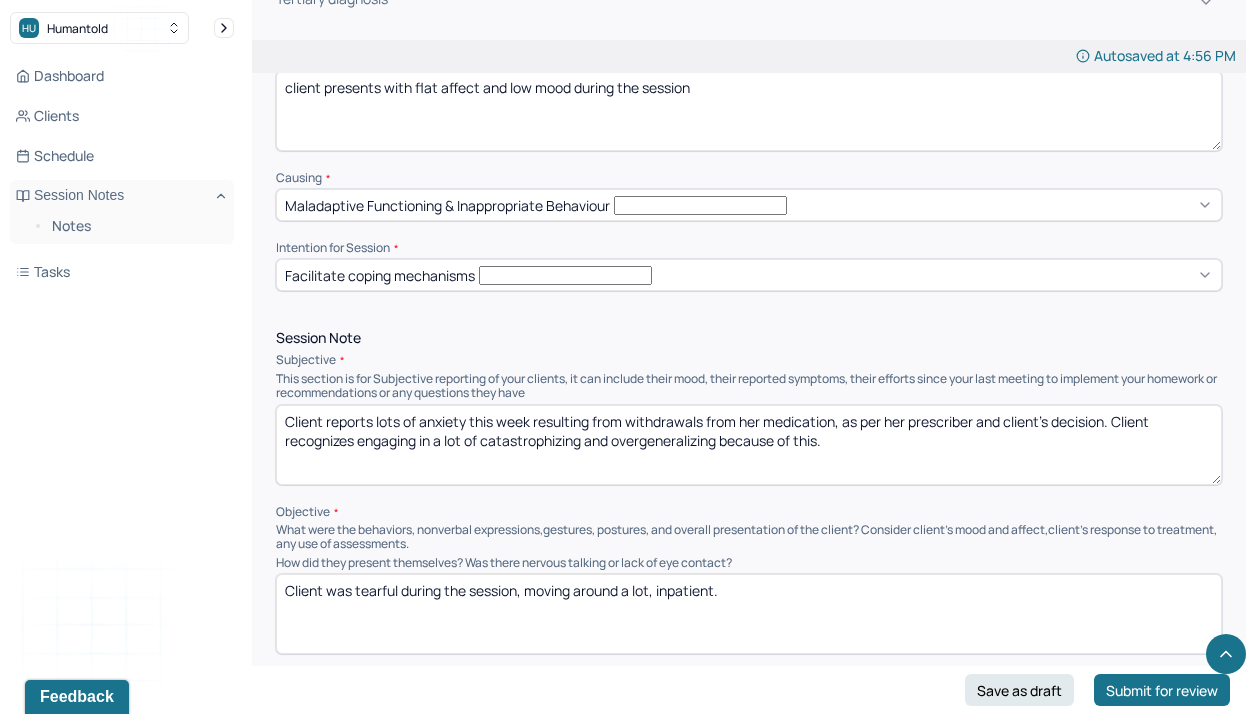 drag, startPoint x: 831, startPoint y: 380, endPoint x: 378, endPoint y: 350, distance: 453.99228 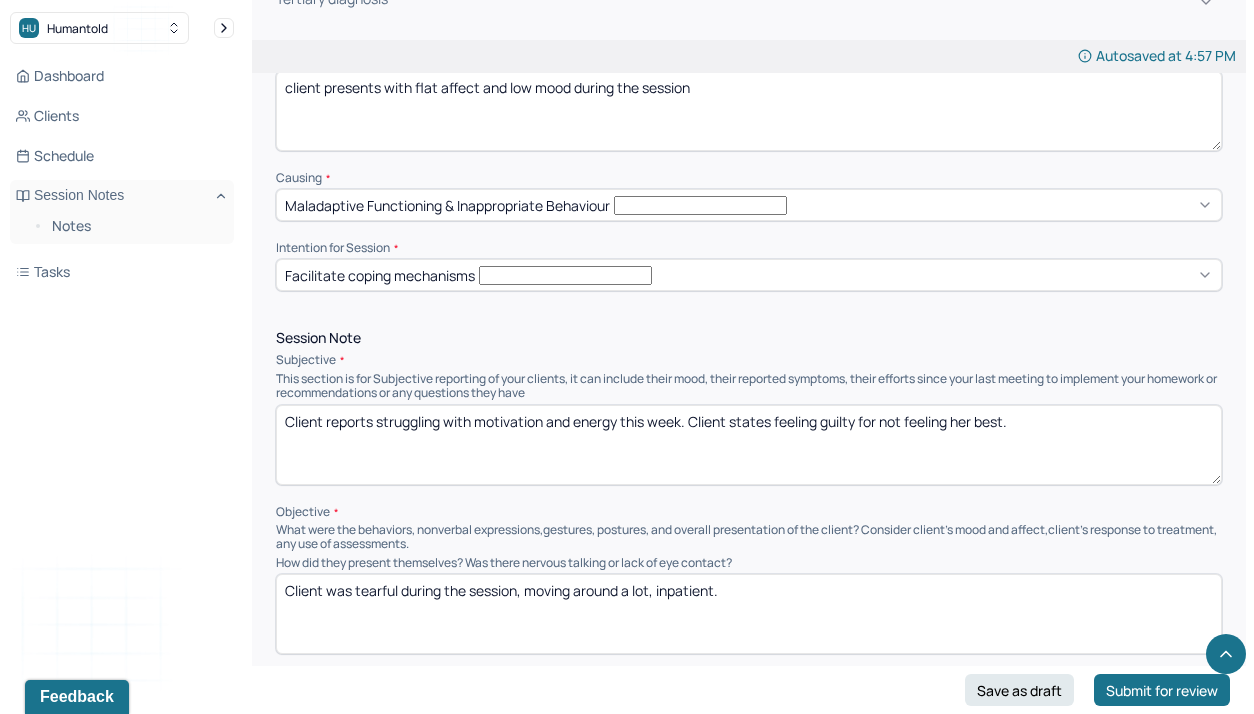 type on "Client reports struggling with motivation and energy this week. Client states feeling guilty for not feeling her best." 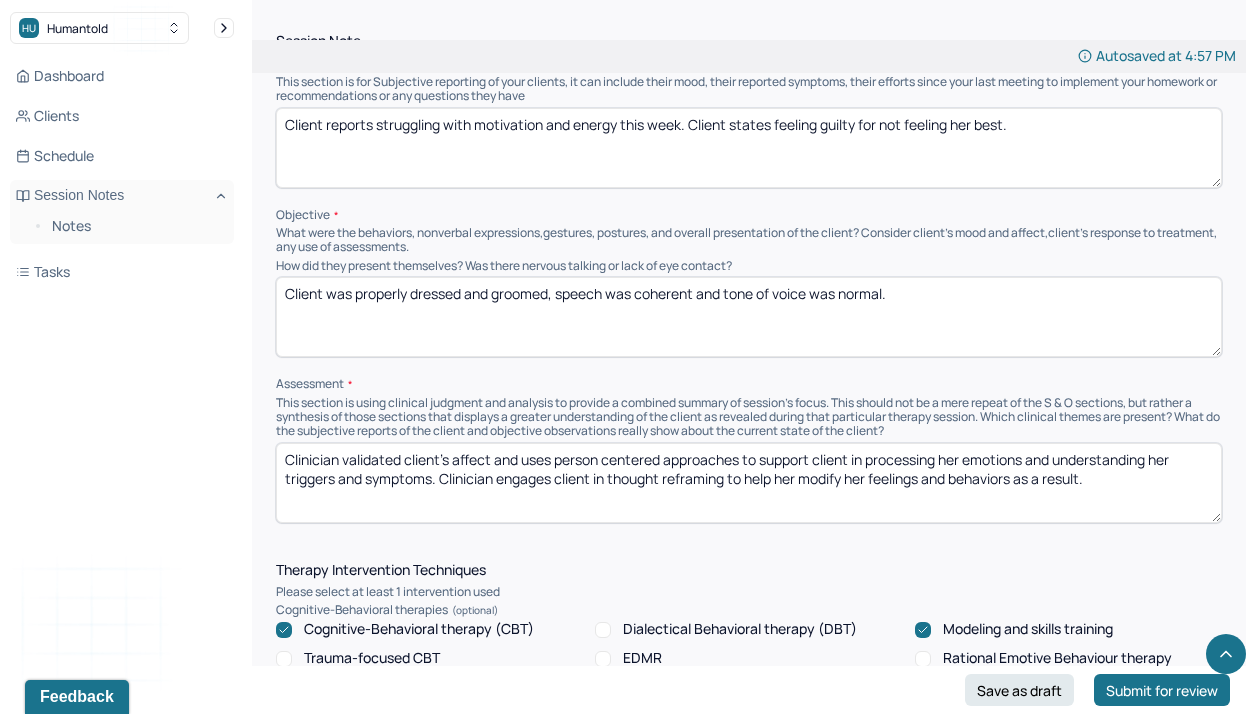 scroll, scrollTop: 1302, scrollLeft: 0, axis: vertical 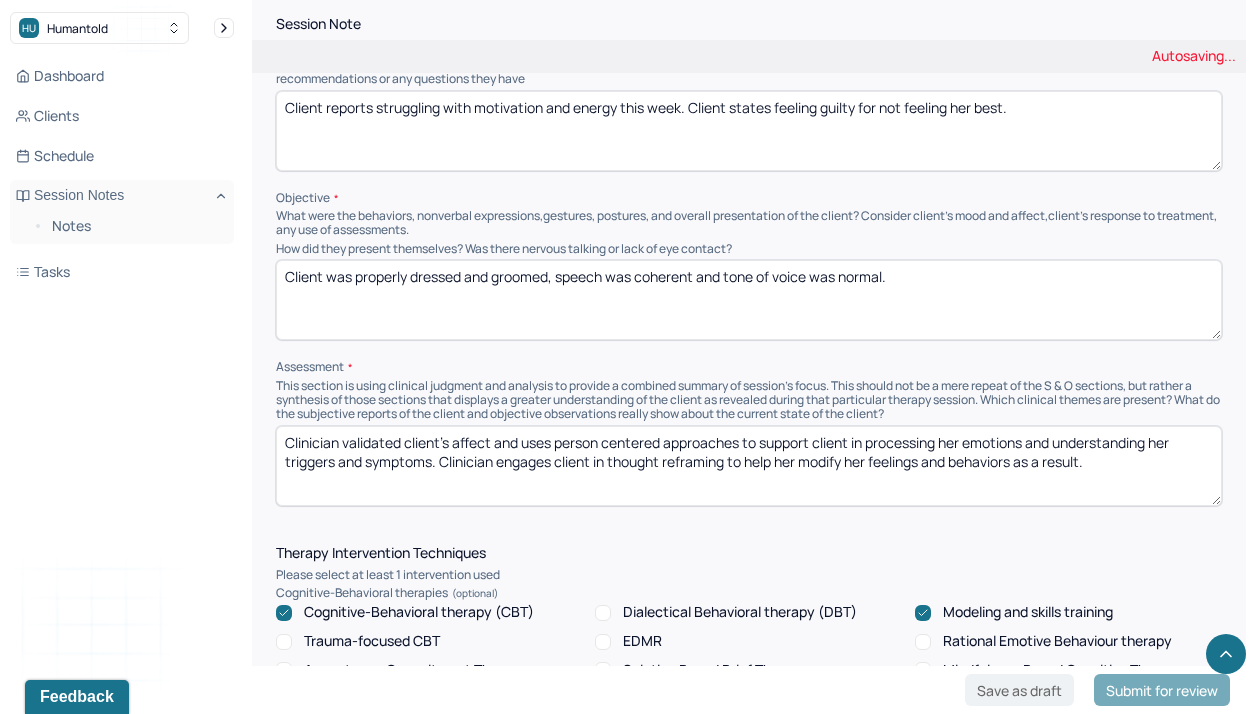 type on "Client was properly dressed and groomed, speech was coherent and tone of voice was normal." 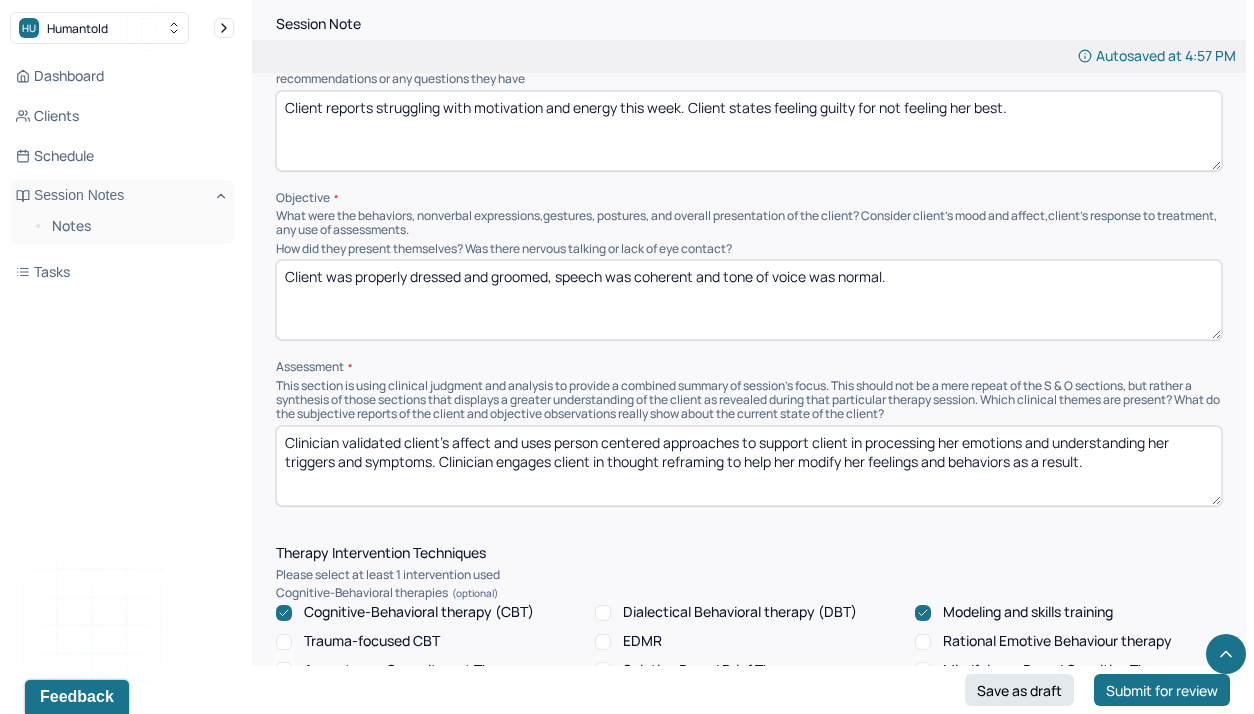 drag, startPoint x: 1163, startPoint y: 409, endPoint x: 494, endPoint y: 384, distance: 669.467 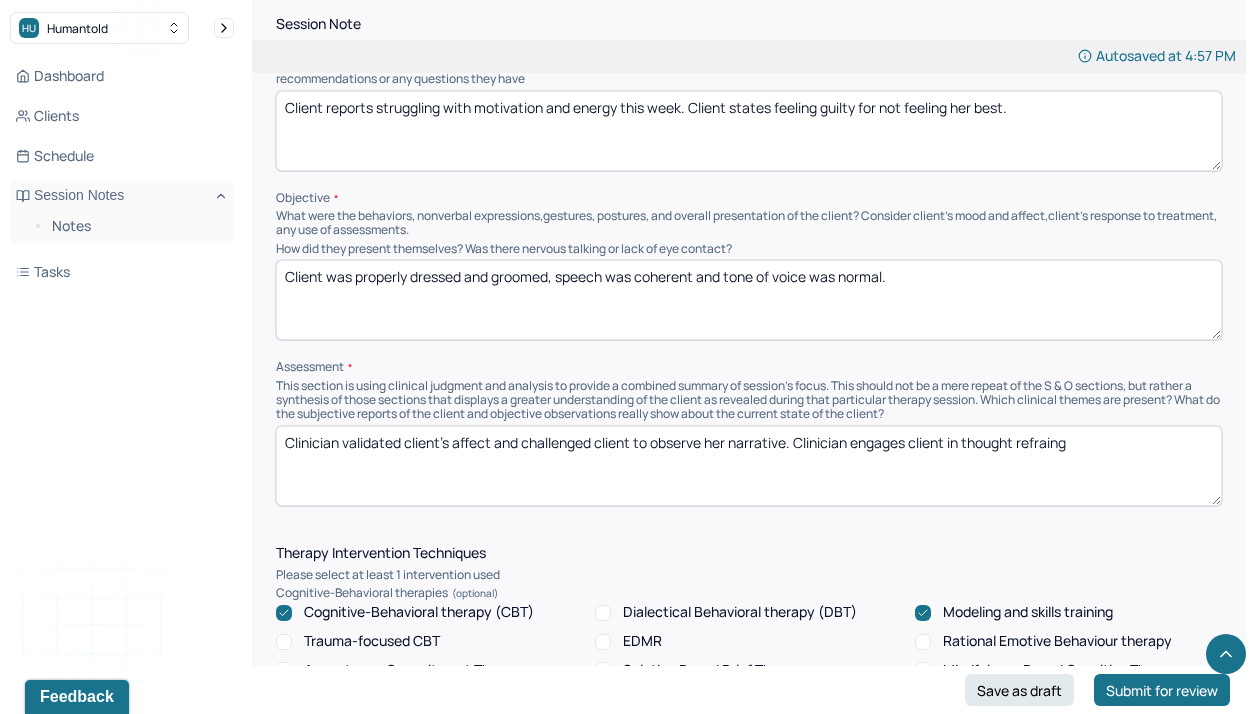 click on "Clinician validated client's affect and challenged client to observe her narrative. Clinician engages client in thoguth refraing" at bounding box center (749, 466) 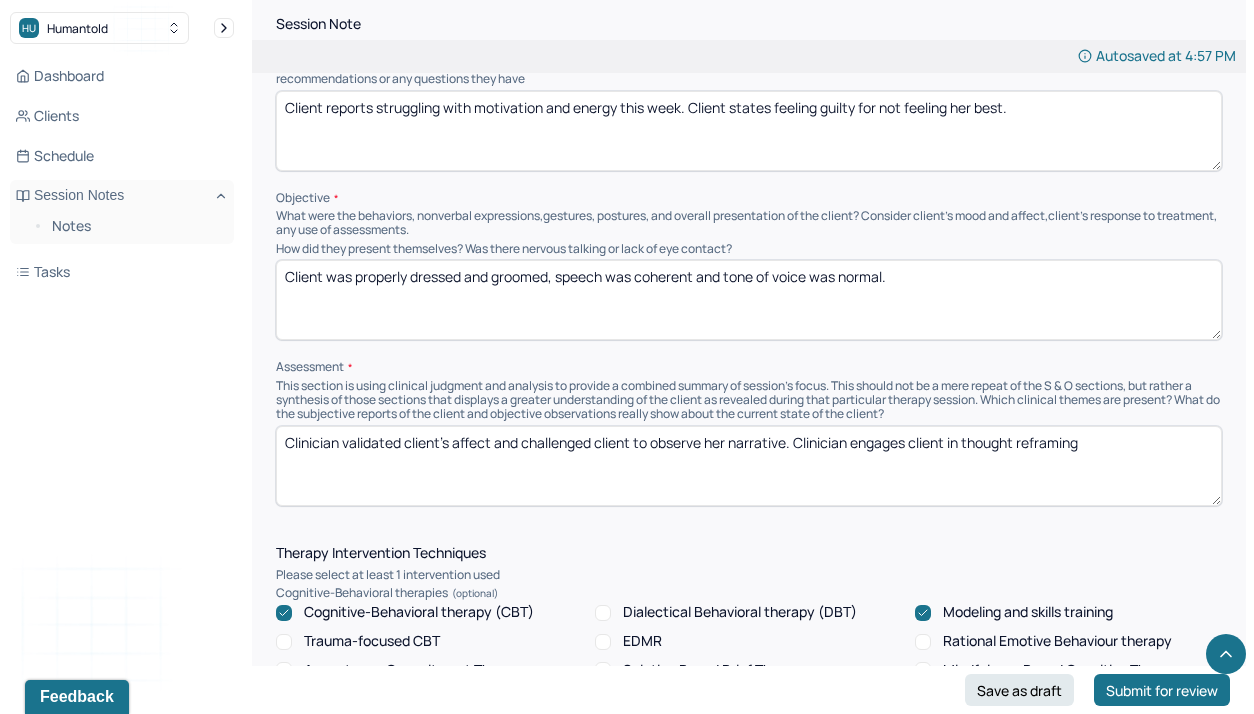 click on "Clinician validated client's affect and challenged client to observe her narrative. Clinician engages client in thought refraing" at bounding box center [749, 466] 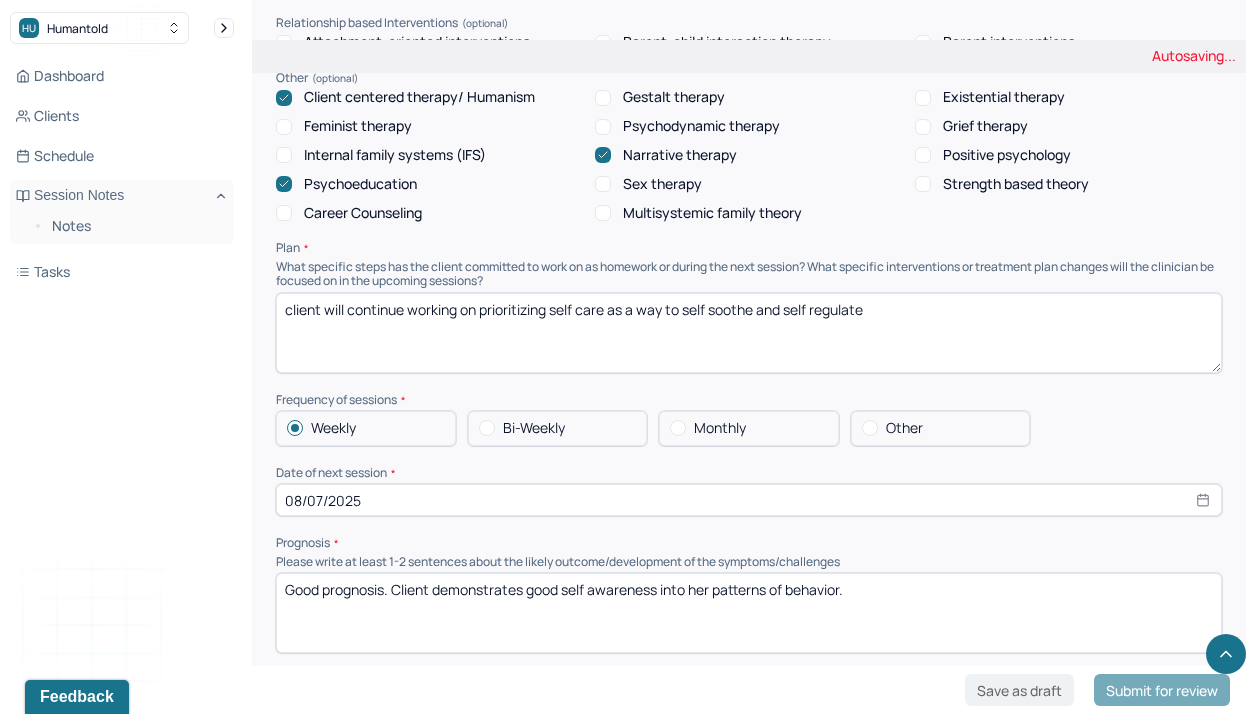 scroll, scrollTop: 2005, scrollLeft: 0, axis: vertical 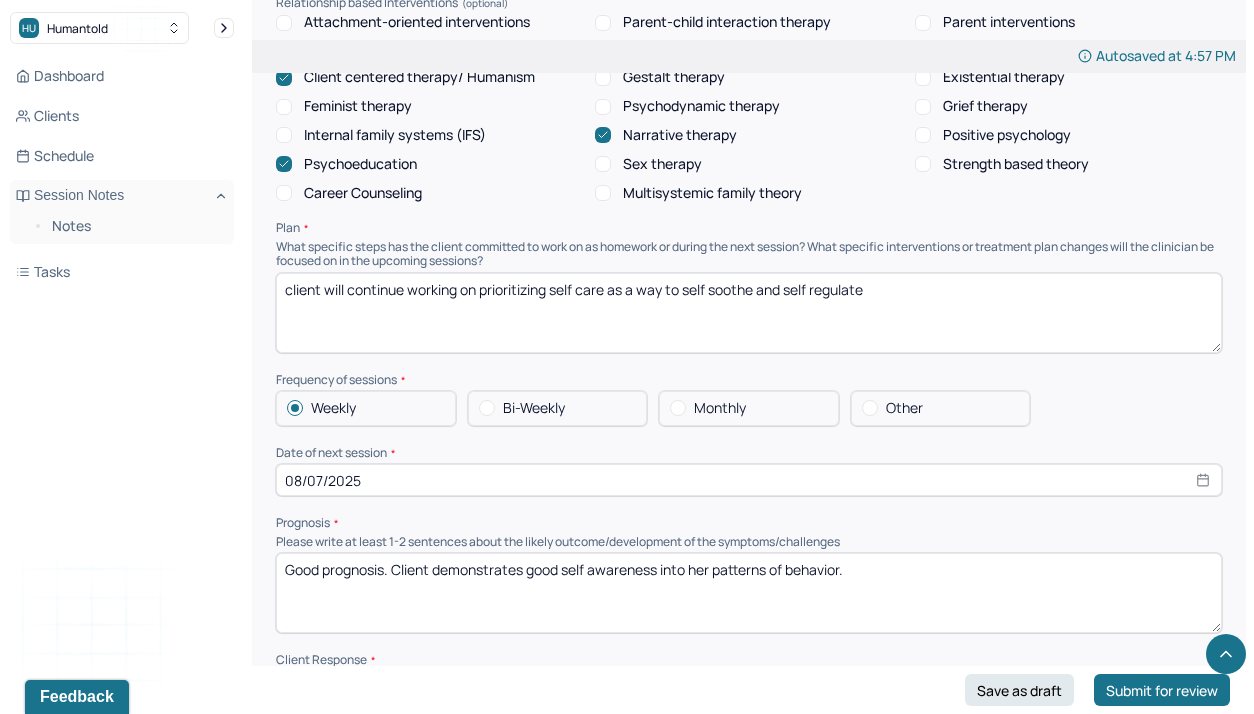 type on "Clinician validated client's affect and challenged client to observe her narrative. Clinician engages client in thought reframing to foster self compassion and to facilitate action taking." 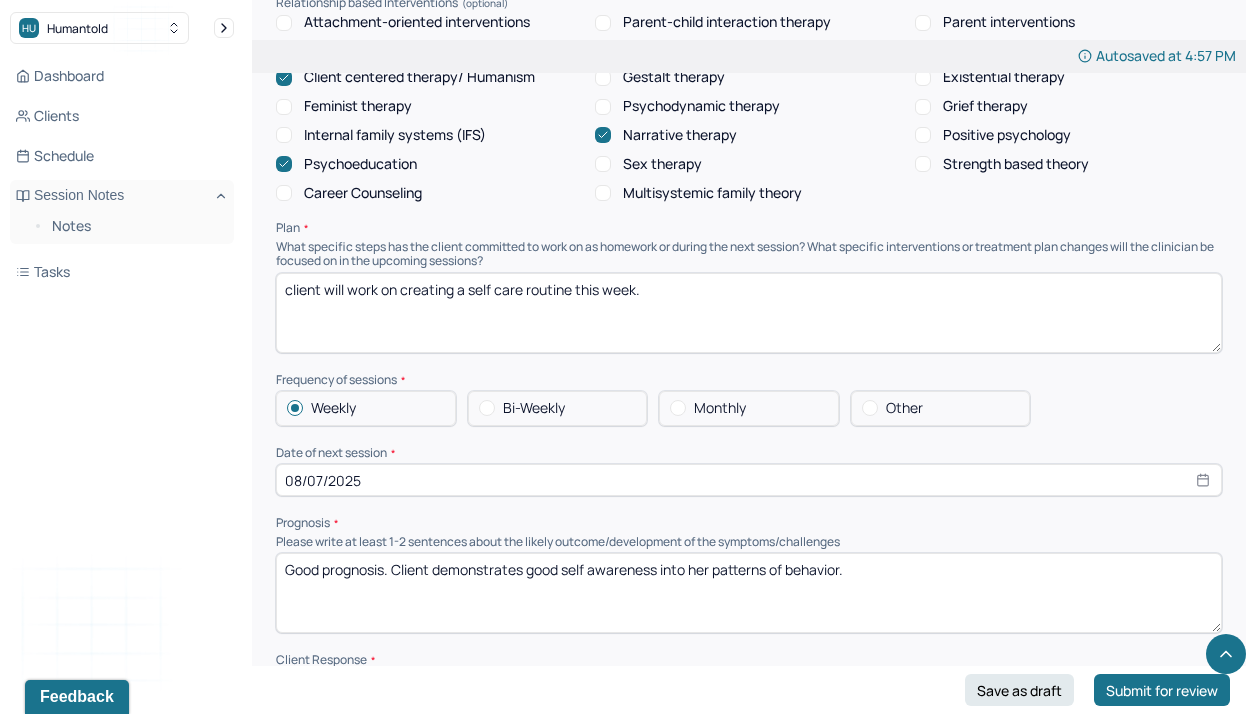 type on "client will work on creating a self care routine this week." 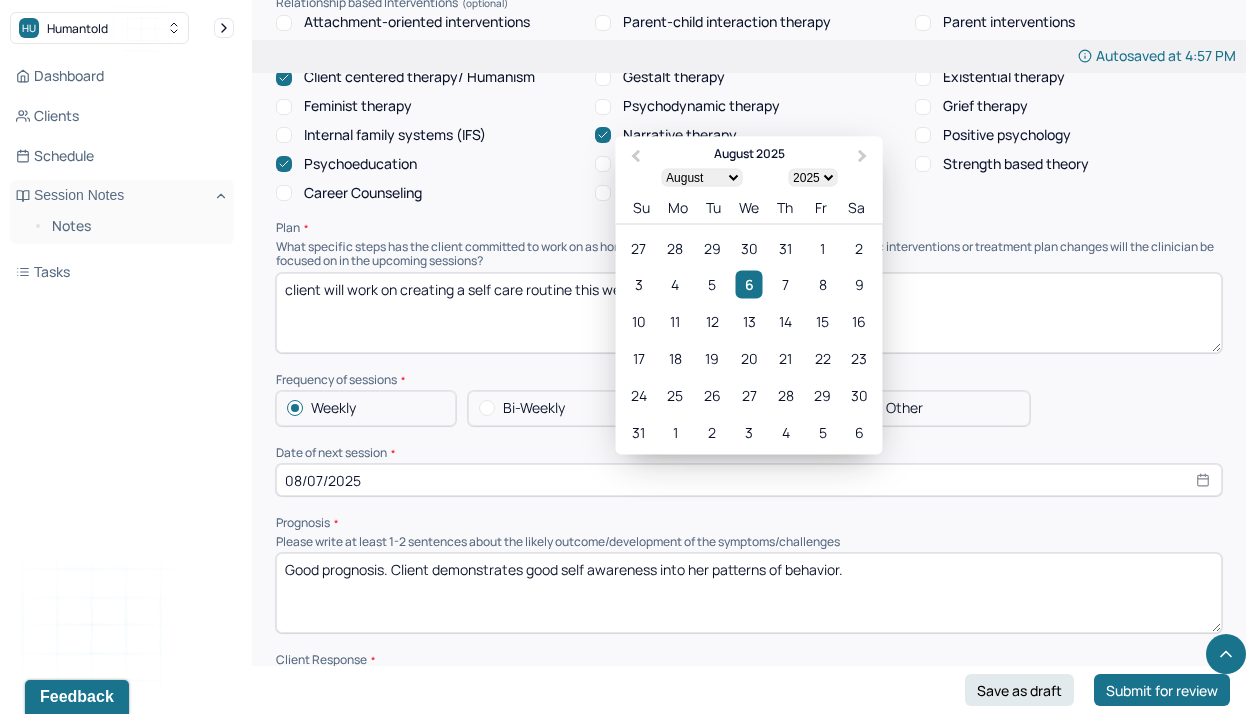 click on "08/07/2025" at bounding box center (749, 480) 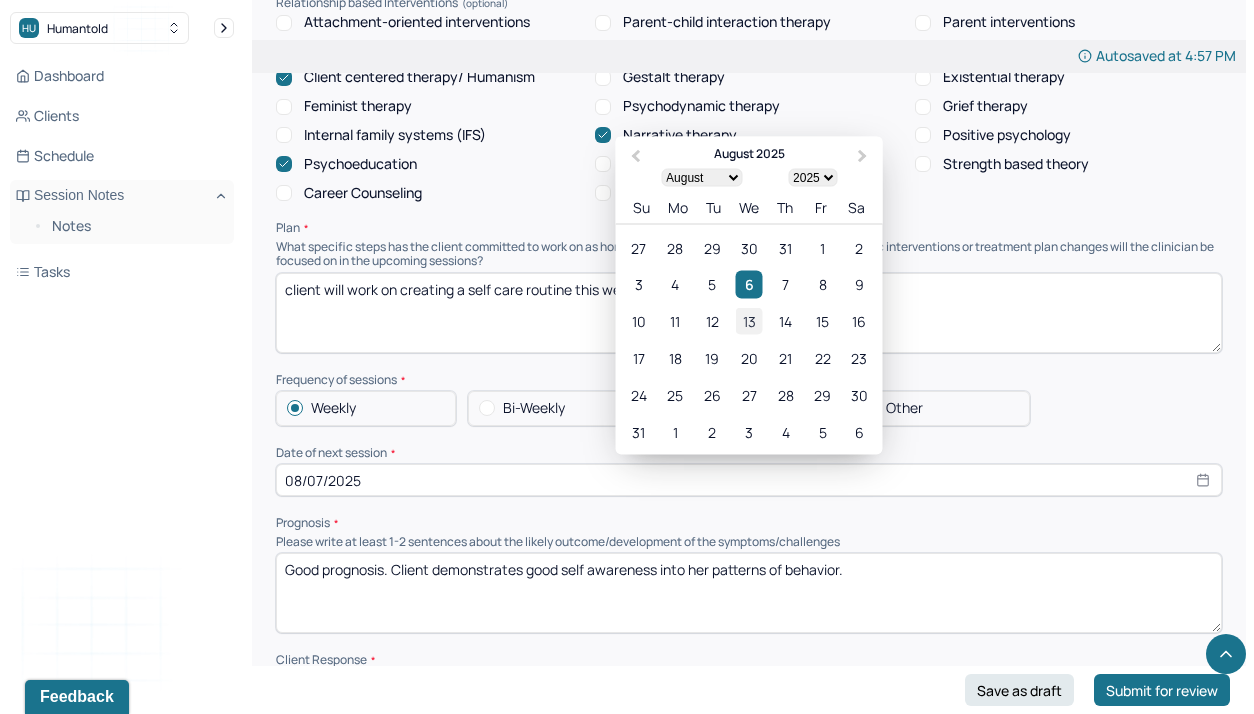 click on "13" at bounding box center [748, 321] 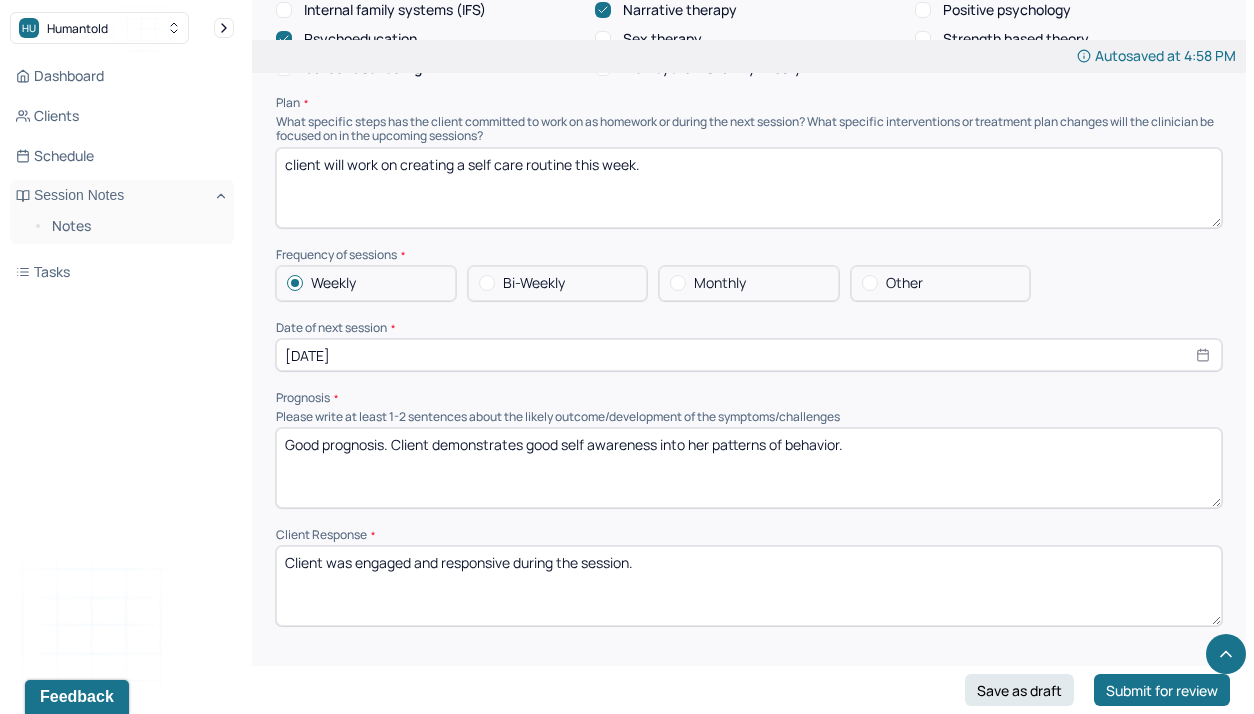 scroll, scrollTop: 2133, scrollLeft: 0, axis: vertical 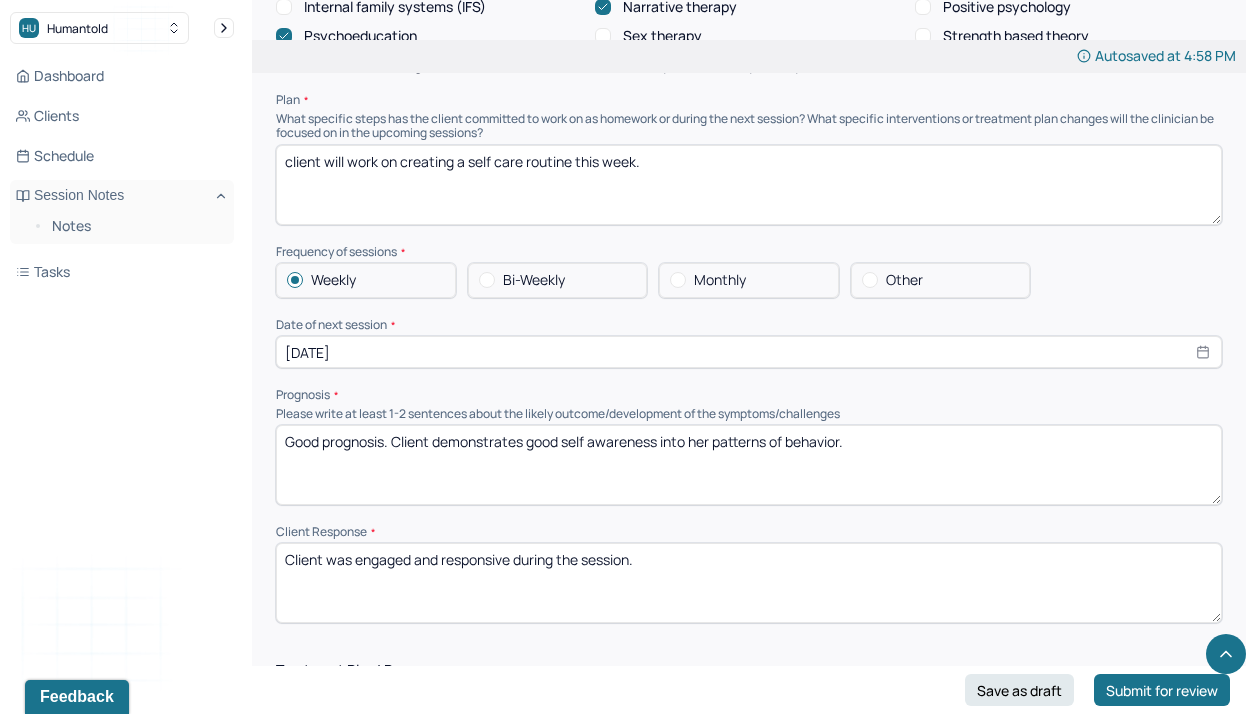 drag, startPoint x: 881, startPoint y: 382, endPoint x: 408, endPoint y: 371, distance: 473.1279 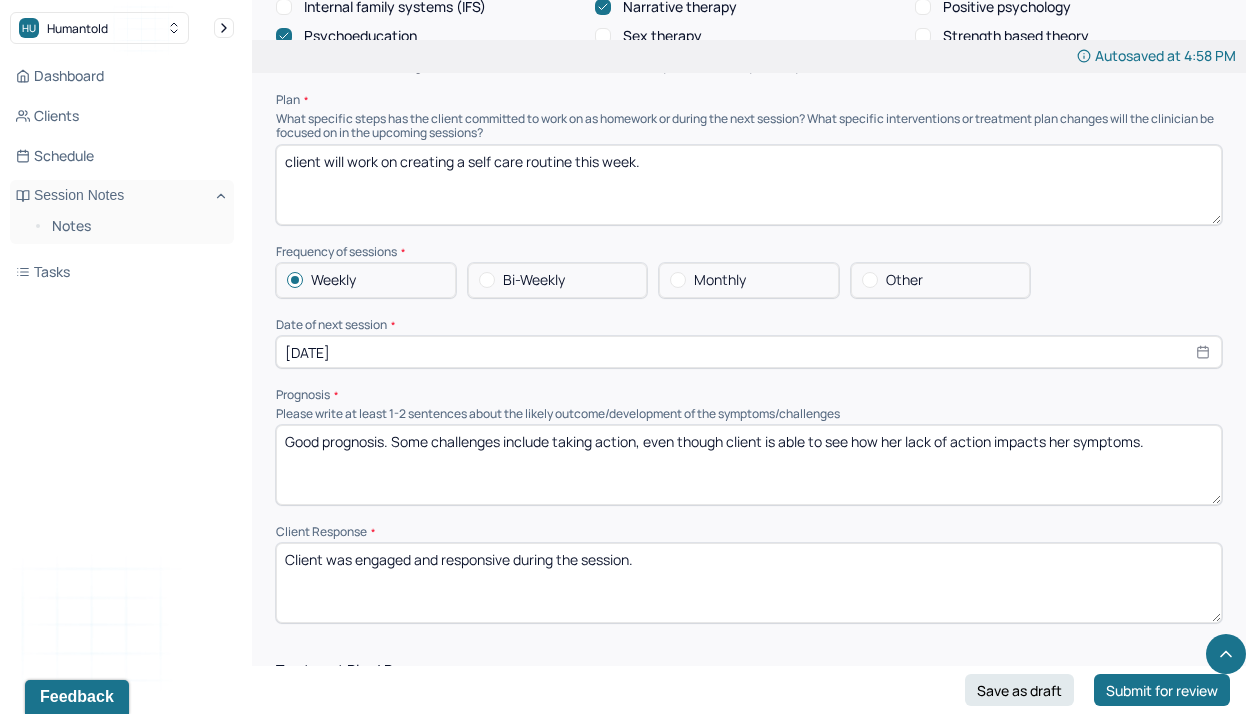 type on "Good prognosis. Some challenges include taking action, even though client is able to see how her lack of action impacts her symptoms." 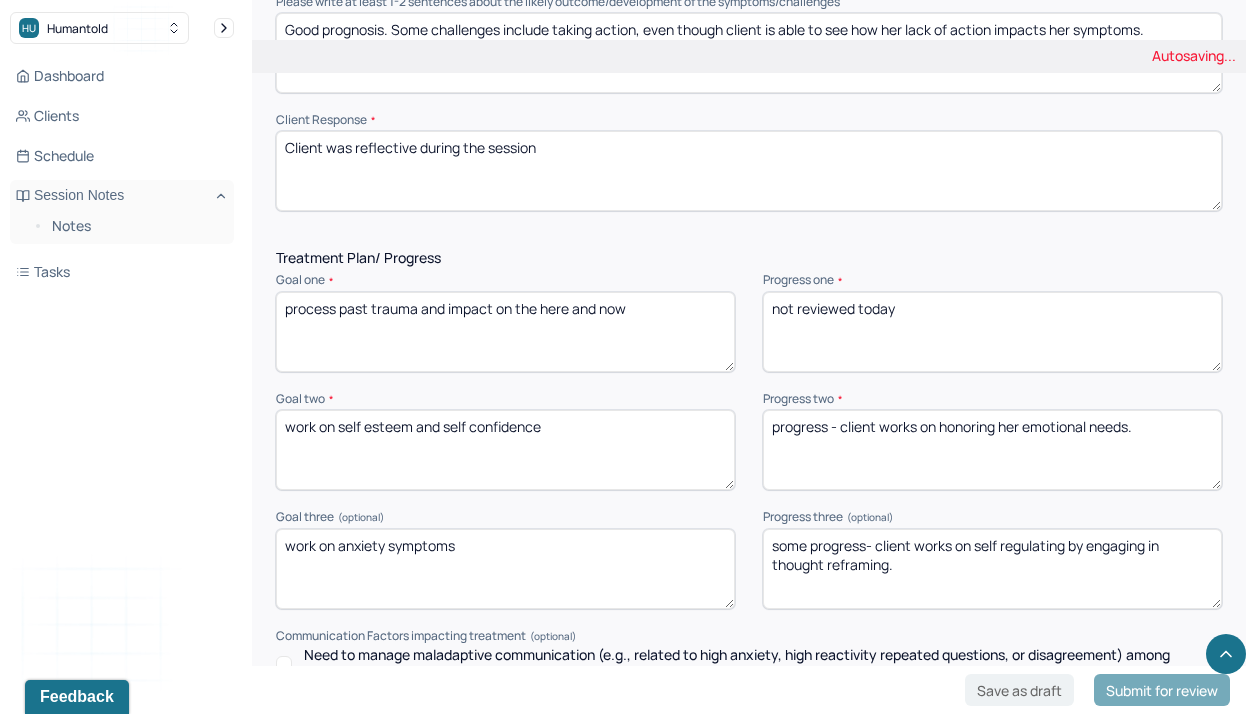scroll, scrollTop: 2552, scrollLeft: 0, axis: vertical 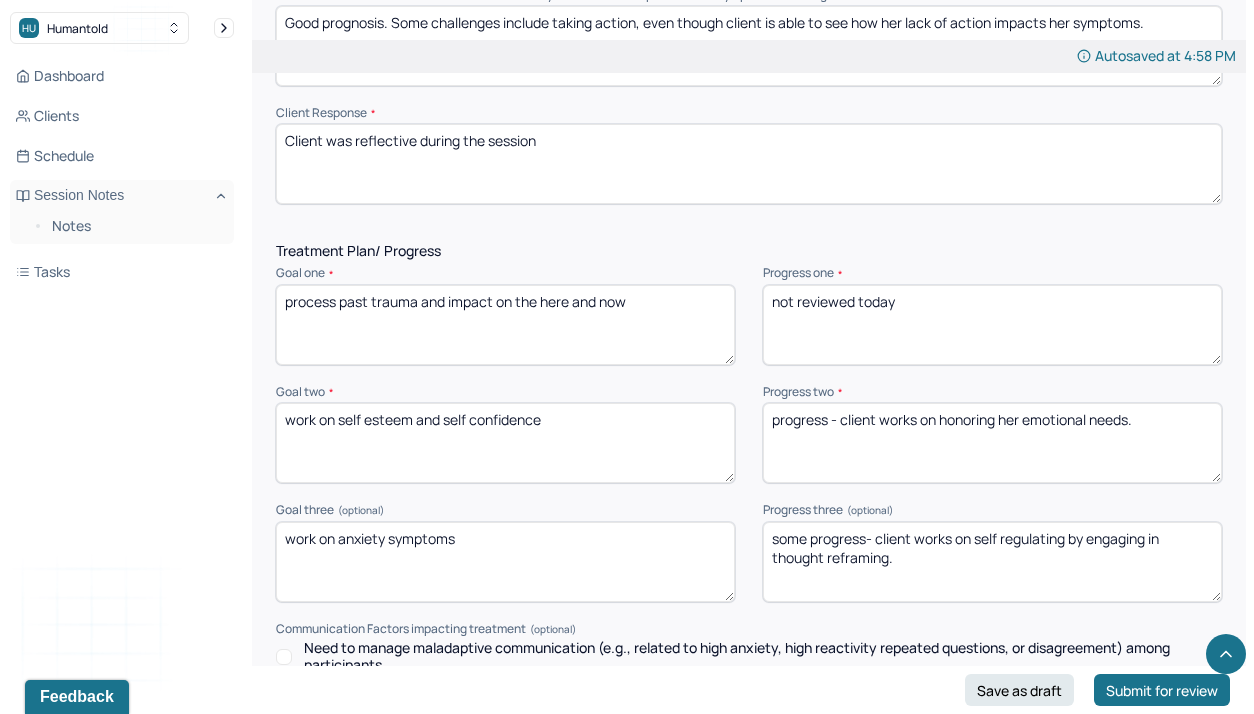 type on "Client was reflective during the session" 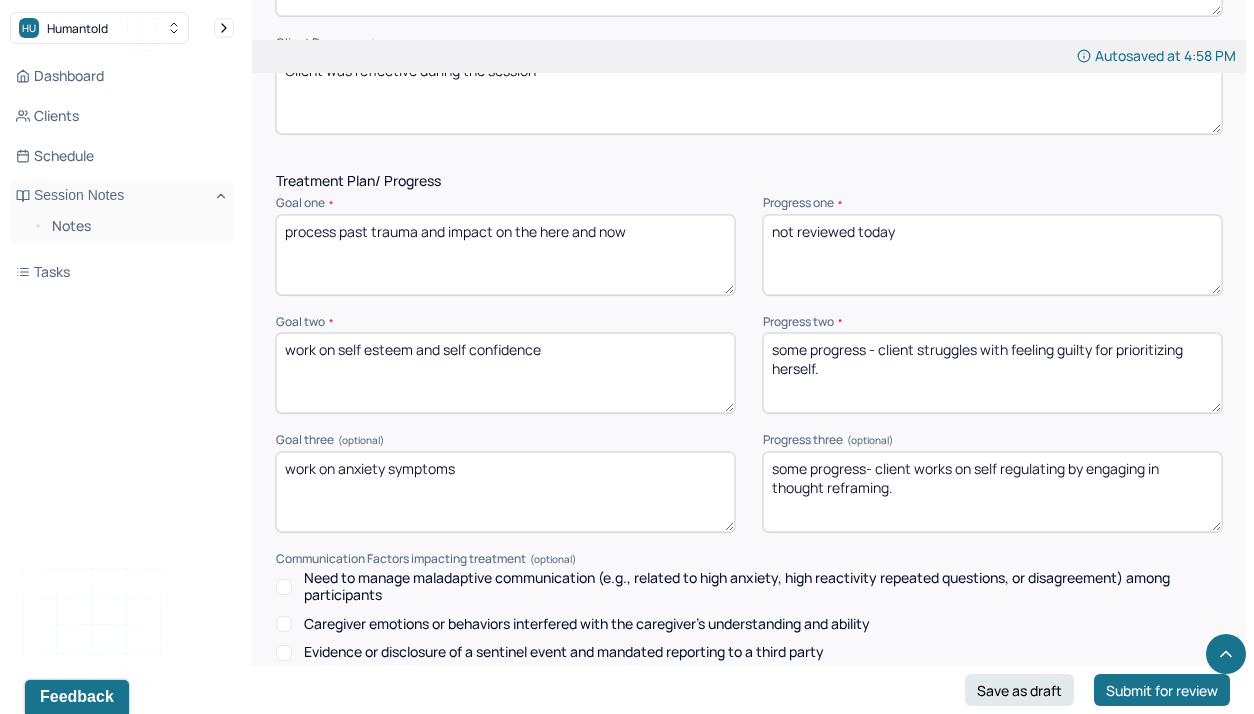scroll, scrollTop: 2658, scrollLeft: 0, axis: vertical 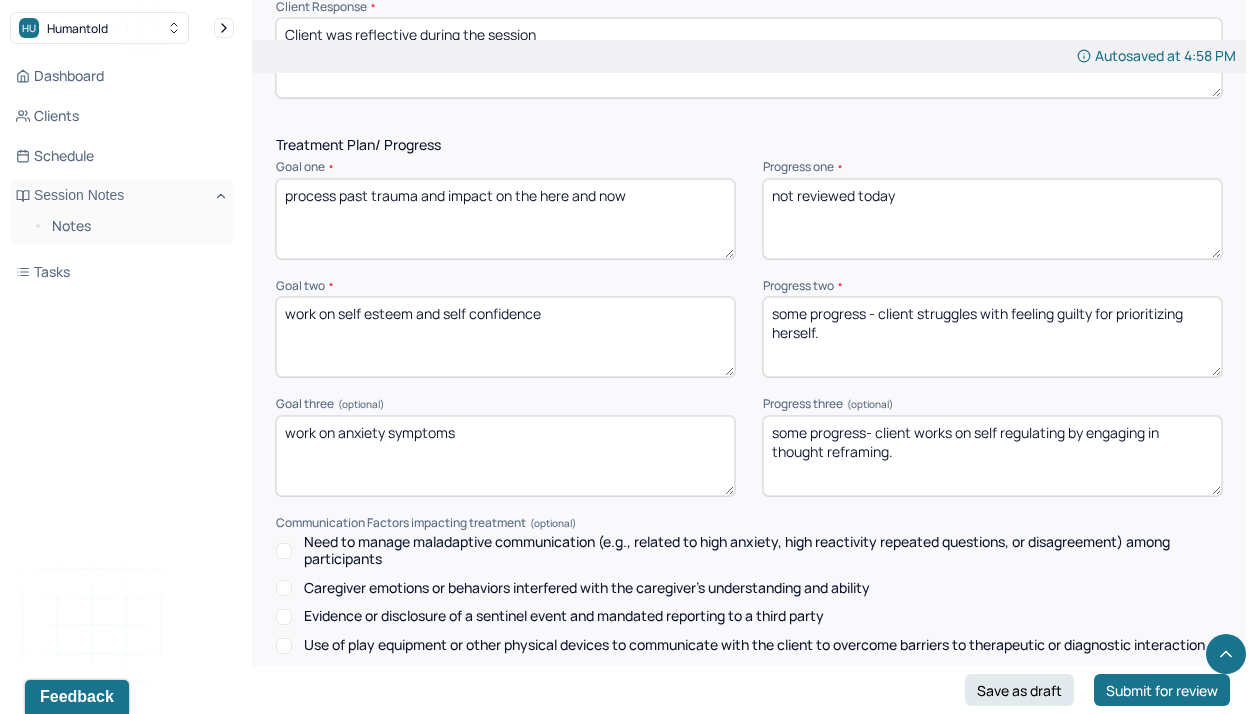 type on "some progress - client struggles with feeling guilty for prioritizing herself." 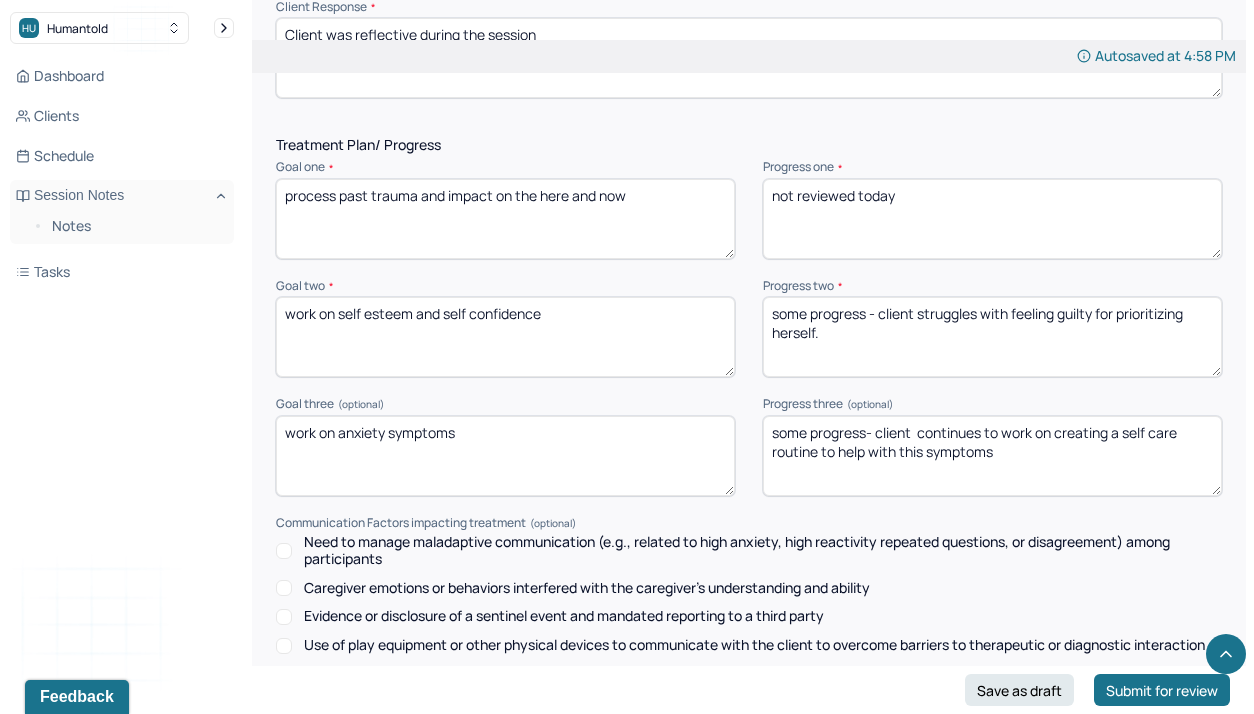 scroll, scrollTop: 2927, scrollLeft: 0, axis: vertical 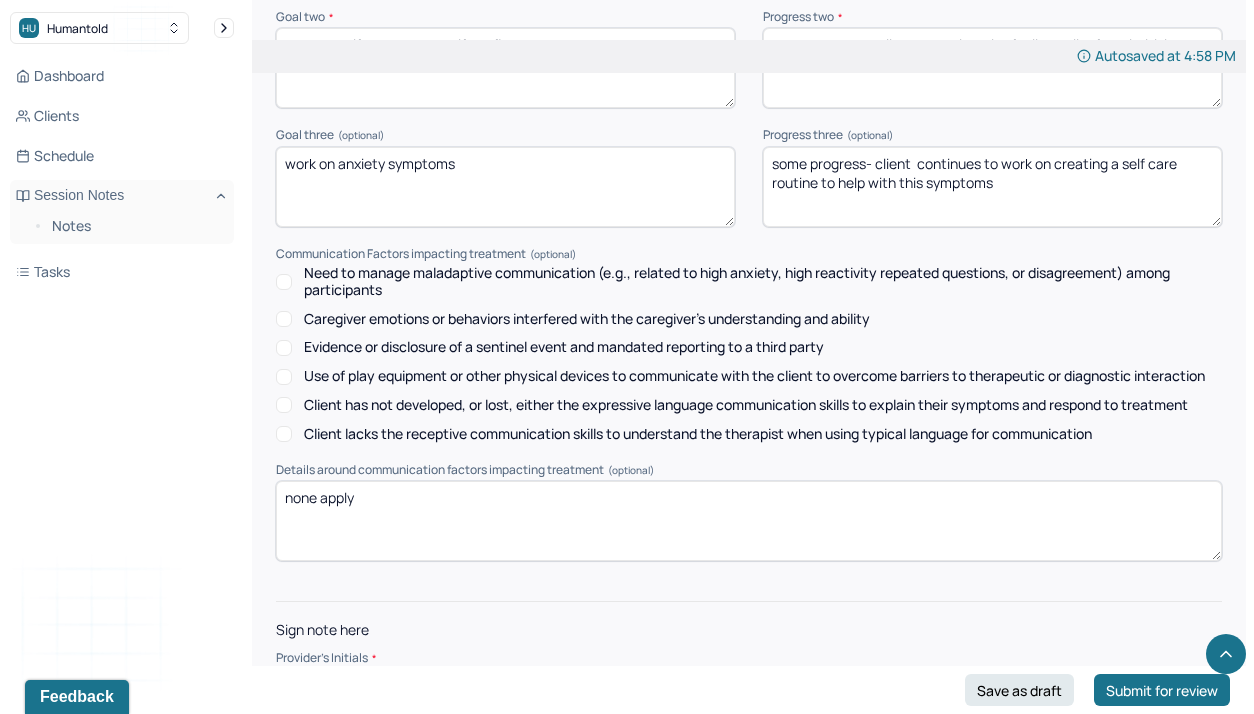 type on "some progress- client  continues to work on creating a self care routine to help with this symptoms" 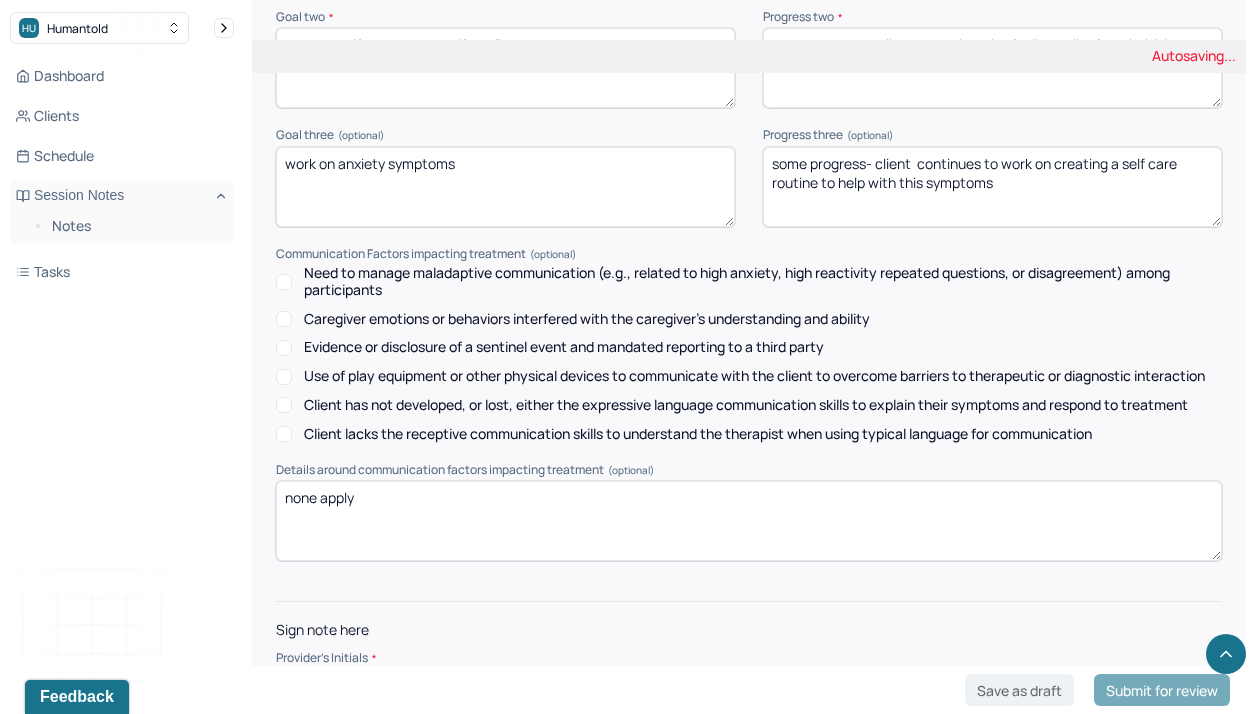 click at bounding box center [749, 685] 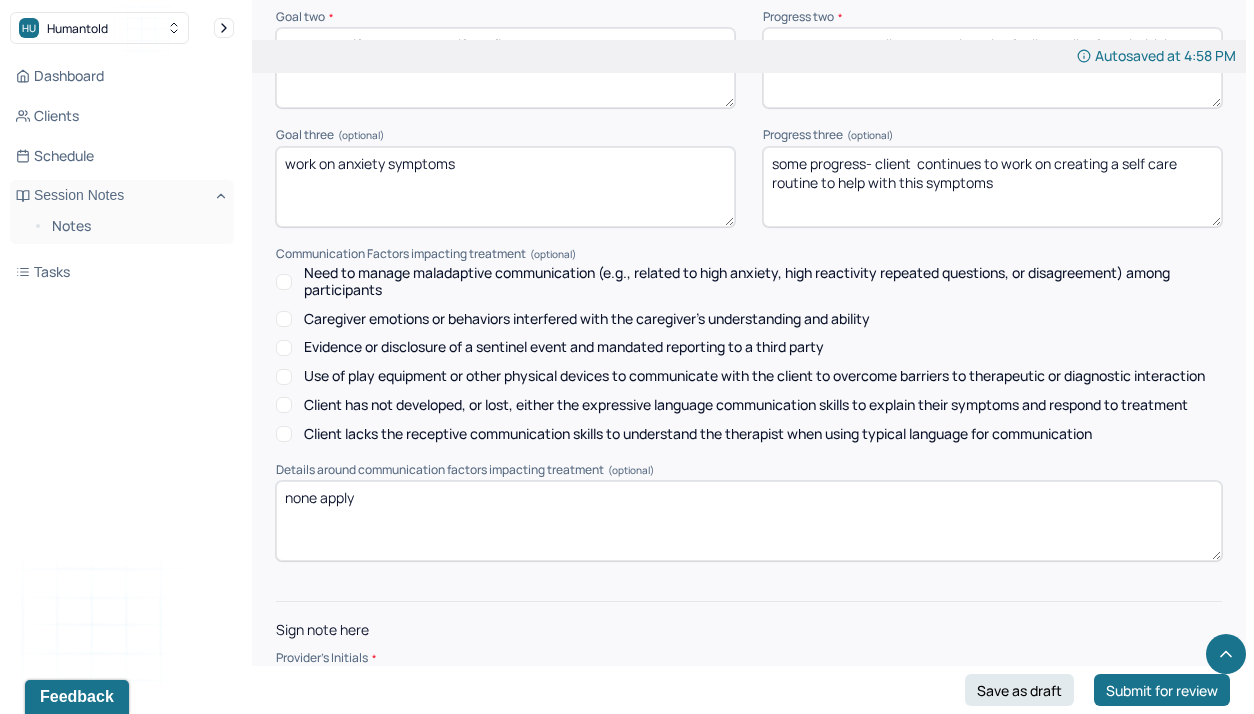 type on "ab" 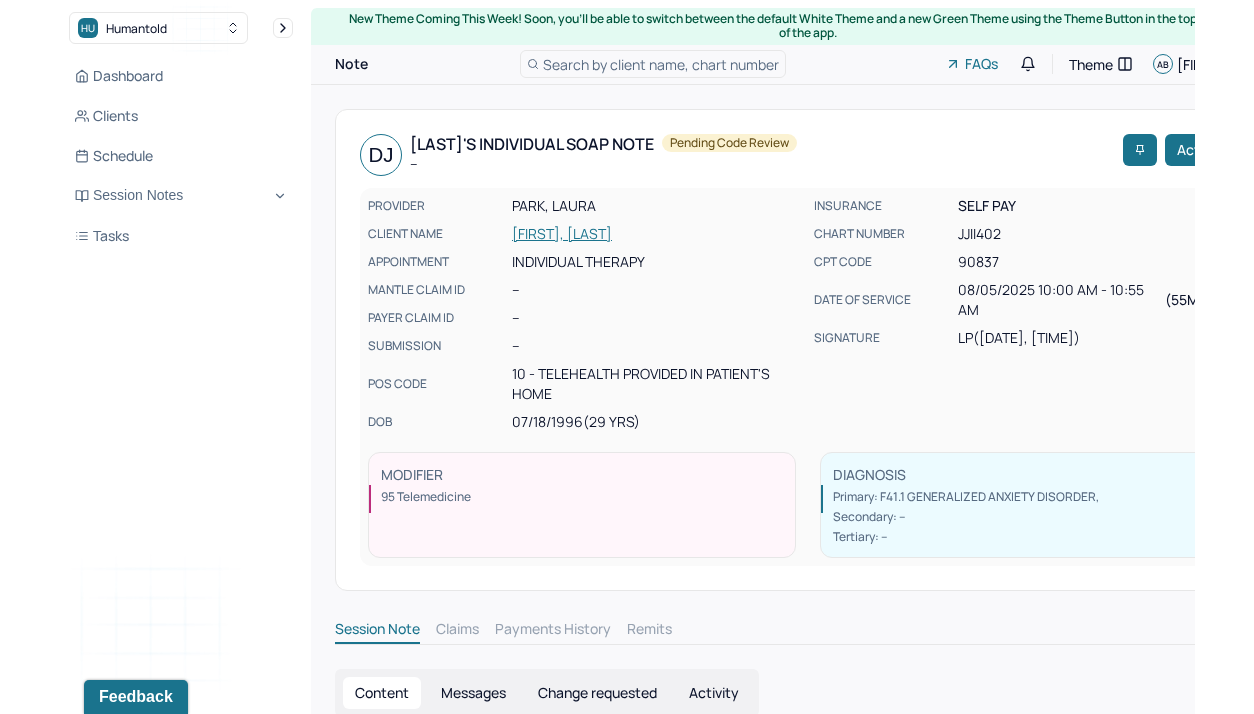 scroll, scrollTop: 0, scrollLeft: 0, axis: both 